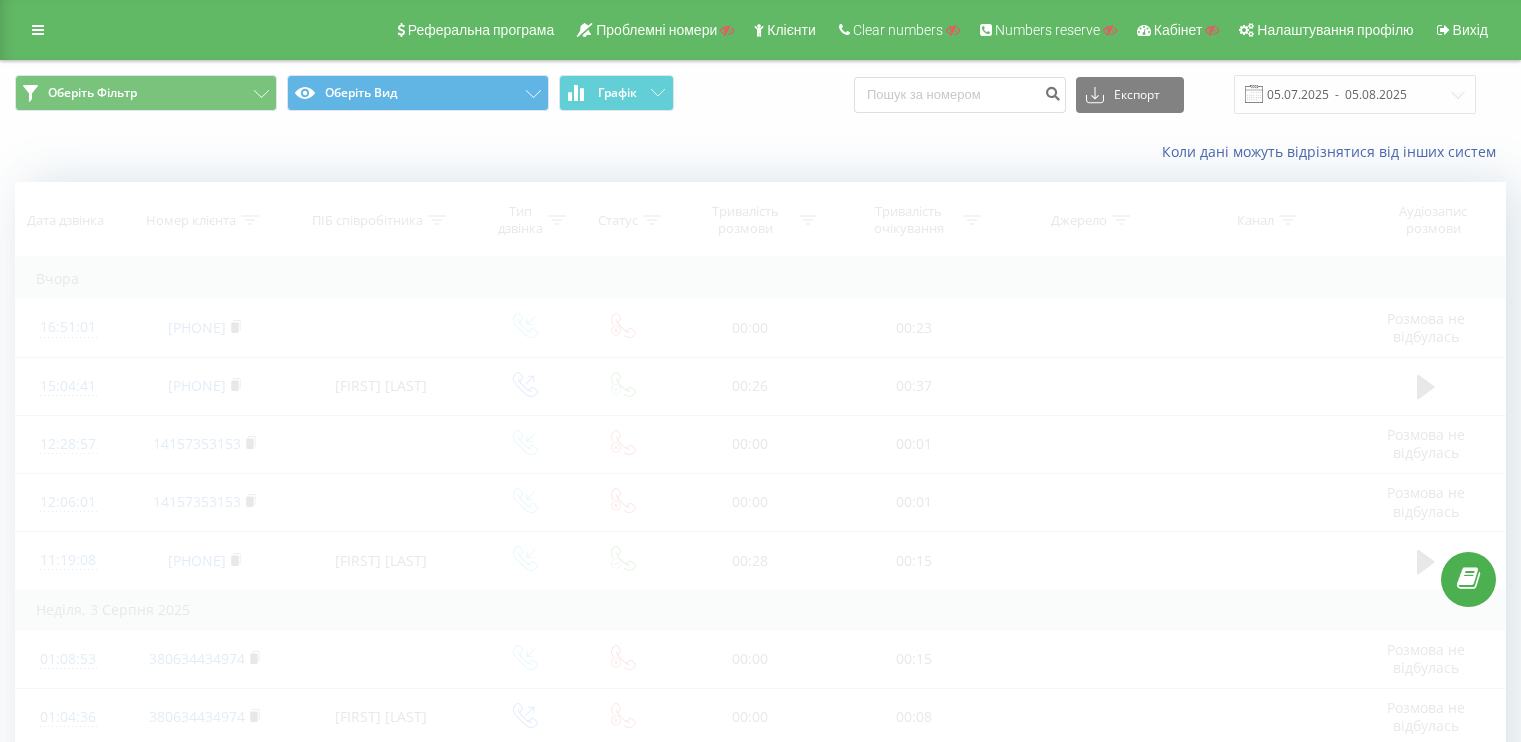 scroll, scrollTop: 0, scrollLeft: 0, axis: both 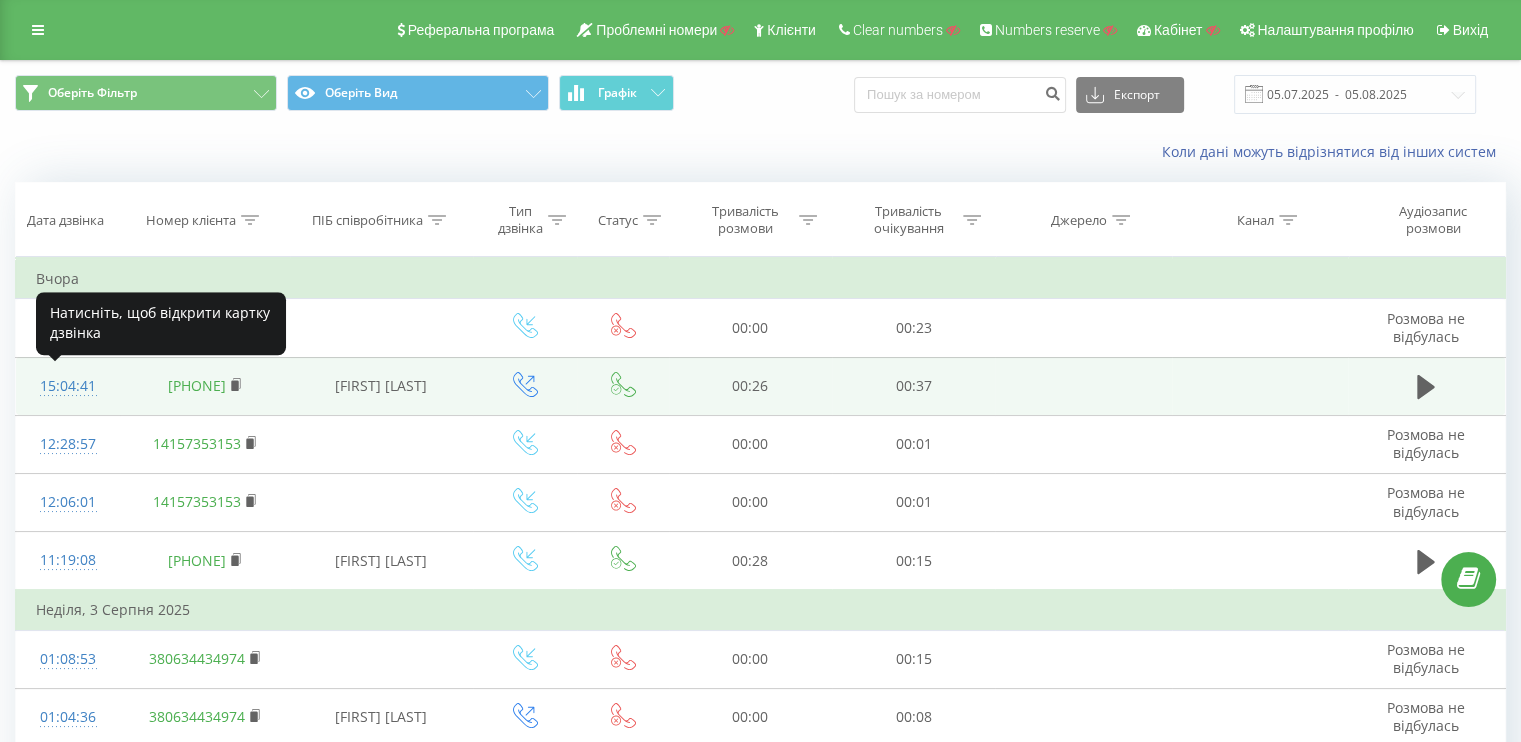 click on "15:04:41" at bounding box center [68, 386] 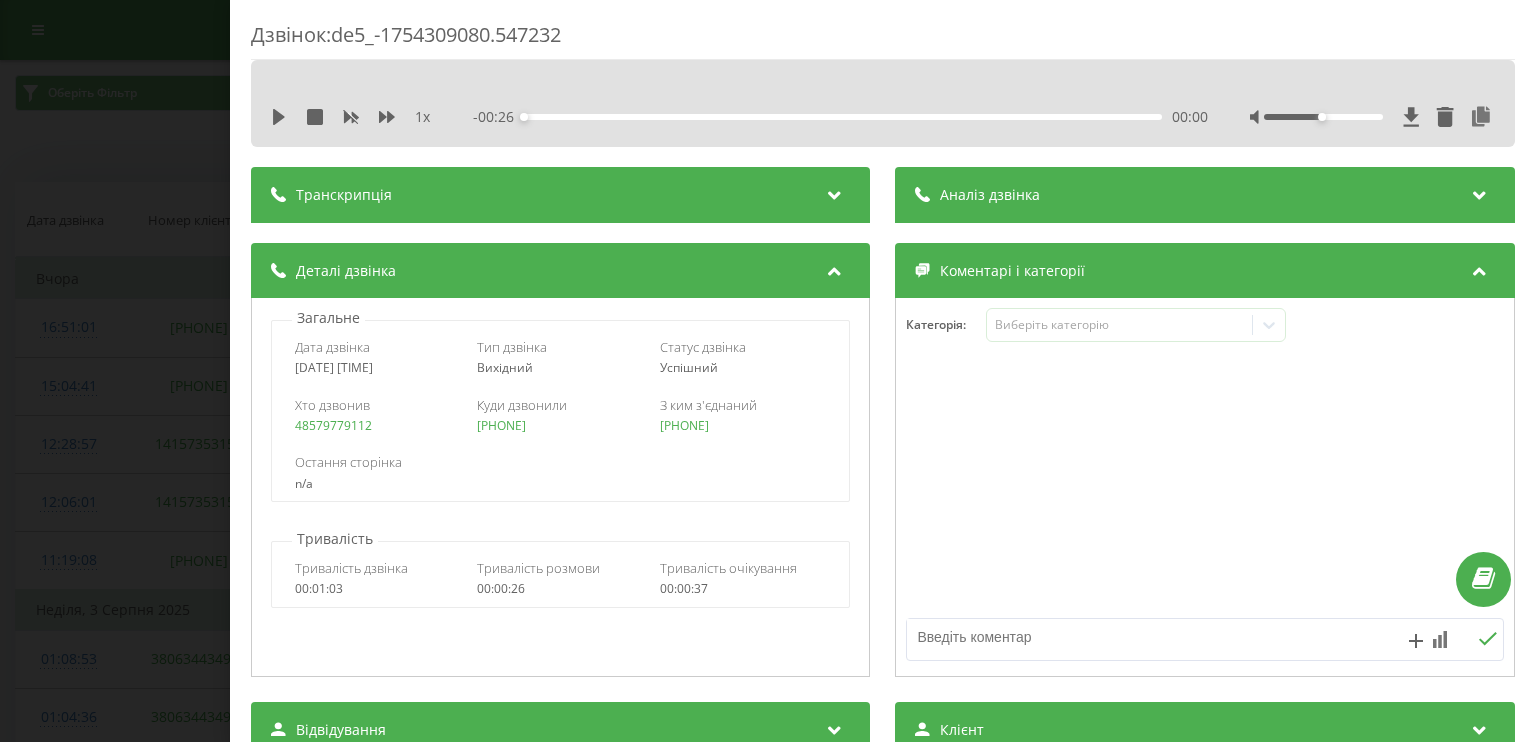 click on "Дзвінок :  de5_-1754309080.547232   1 x  - 00:26 00:00   00:00   Транскрипція Для AI-аналізу майбутніх дзвінків  налаштуйте та активуйте профіль на сторінці . Якщо профіль вже є і дзвінок відповідає його умовам, оновіть сторінку через 10 хвилин - AI аналізує поточний дзвінок. Аналіз дзвінка Для AI-аналізу майбутніх дзвінків  налаштуйте та активуйте профіль на сторінці . Якщо профіль вже є і дзвінок відповідає його умовам, оновіть сторінку через 10 хвилин - AI аналізує поточний дзвінок. Деталі дзвінка Загальне Дата дзвінка 2025-08-04 15:04:41 Тип дзвінка Вихідний Статус дзвінка Успішний 48579779112 :" at bounding box center (768, 371) 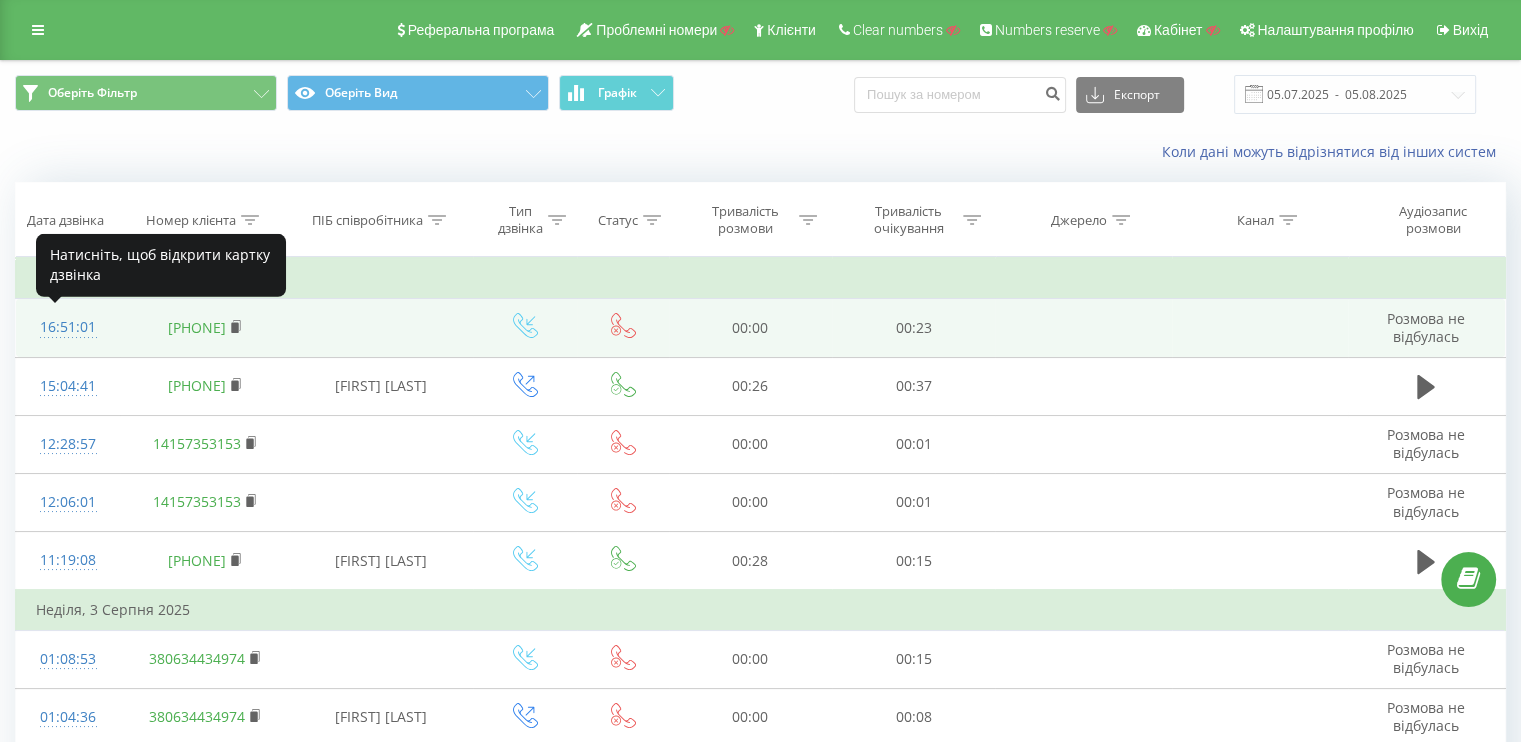 click on "16:51:01" at bounding box center (68, 327) 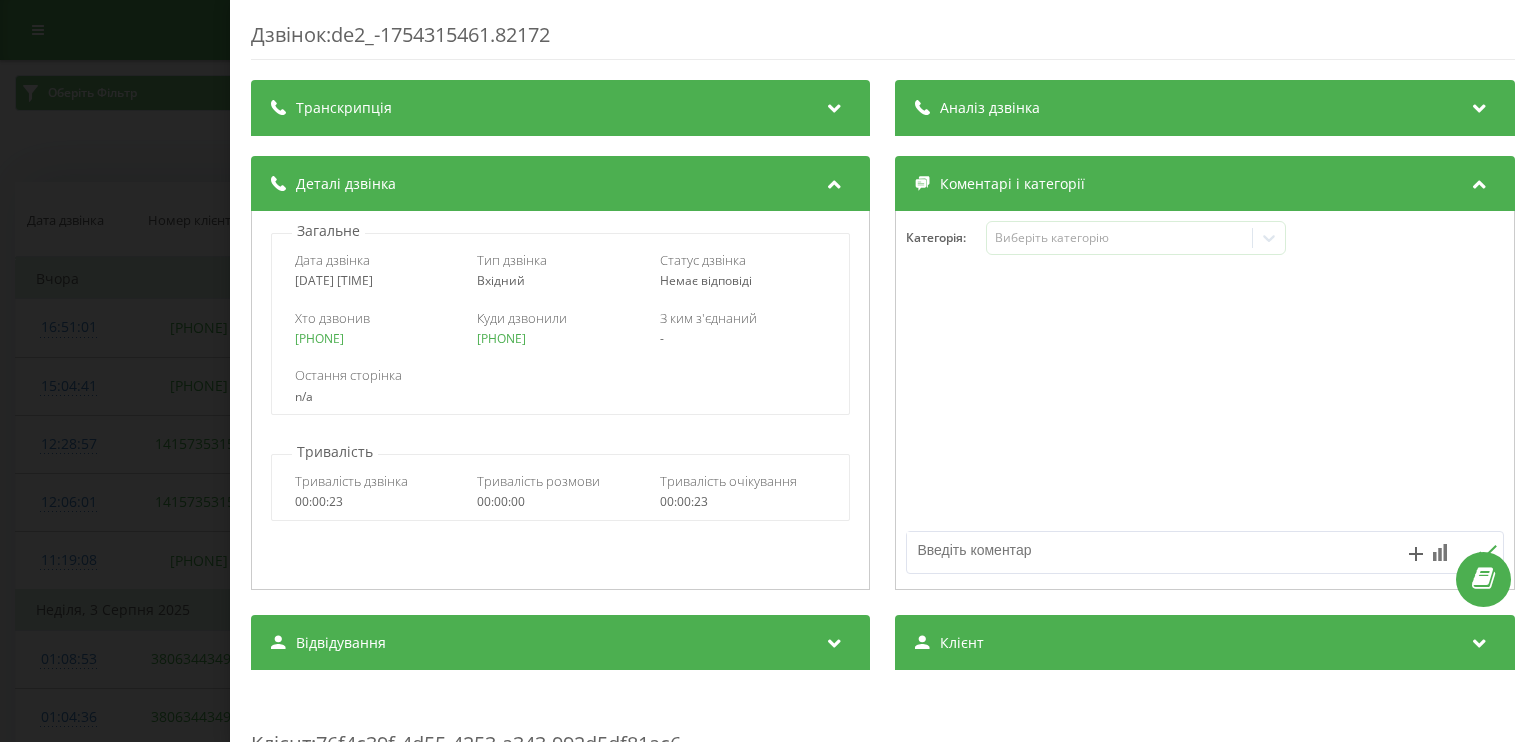 click on "Дзвінок :  de2_-1754315461.82172 Транскрипція Для AI-аналізу майбутніх дзвінків  налаштуйте та активуйте профіль на сторінці . Якщо профіль вже є і дзвінок відповідає його умовам, оновіть сторінку через 10 хвилин - AI аналізує поточний дзвінок. Аналіз дзвінка Для AI-аналізу майбутніх дзвінків  налаштуйте та активуйте профіль на сторінці . Якщо профіль вже є і дзвінок відповідає його умовам, оновіть сторінку через 10 хвилин - AI аналізує поточний дзвінок. Деталі дзвінка Загальне Дата дзвінка 2025-08-04 16:51:01 Тип дзвінка Вхідний Статус дзвінка Немає відповіді Хто дзвонив 18573682265 -" at bounding box center (768, 371) 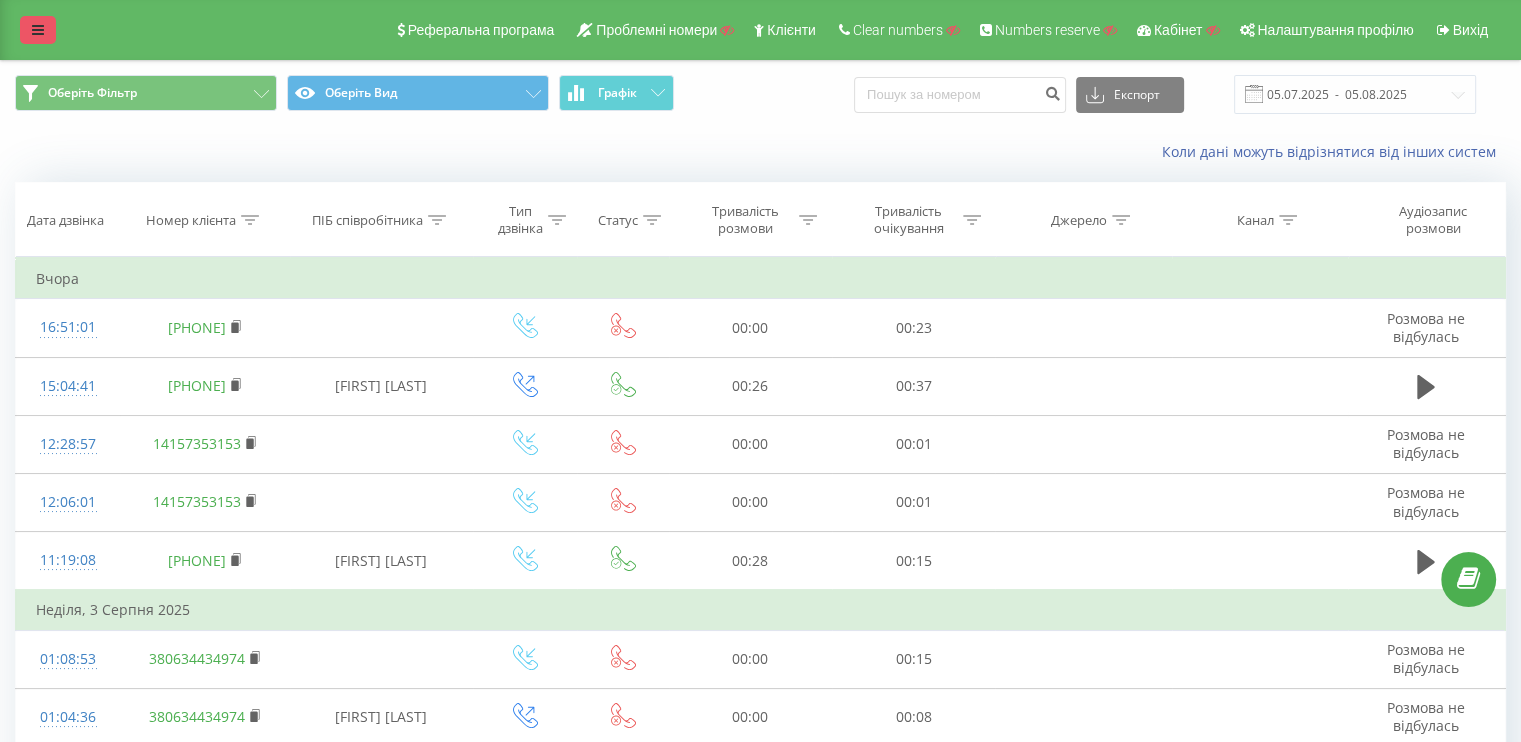 click at bounding box center (38, 30) 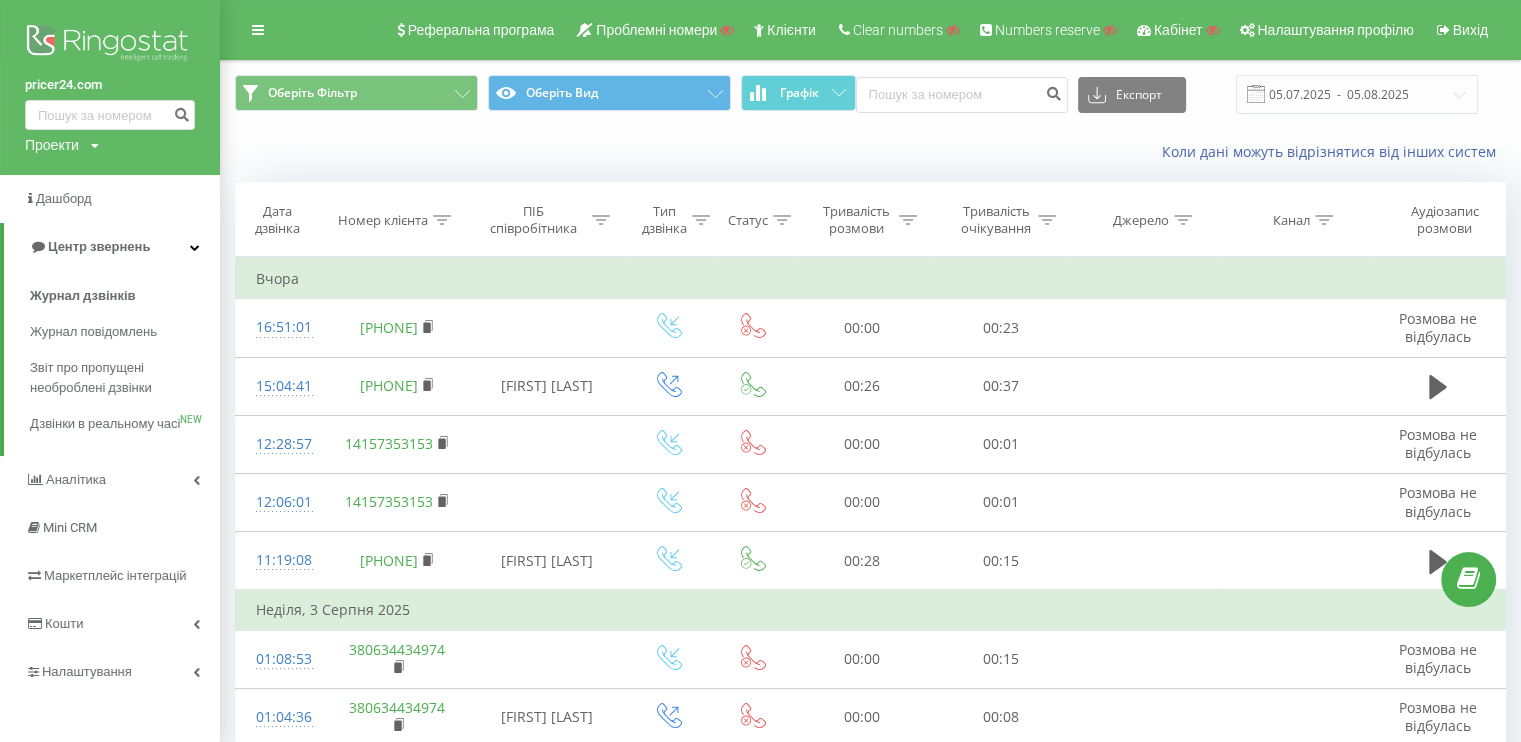 drag, startPoint x: 60, startPoint y: 39, endPoint x: 92, endPoint y: 32, distance: 32.75668 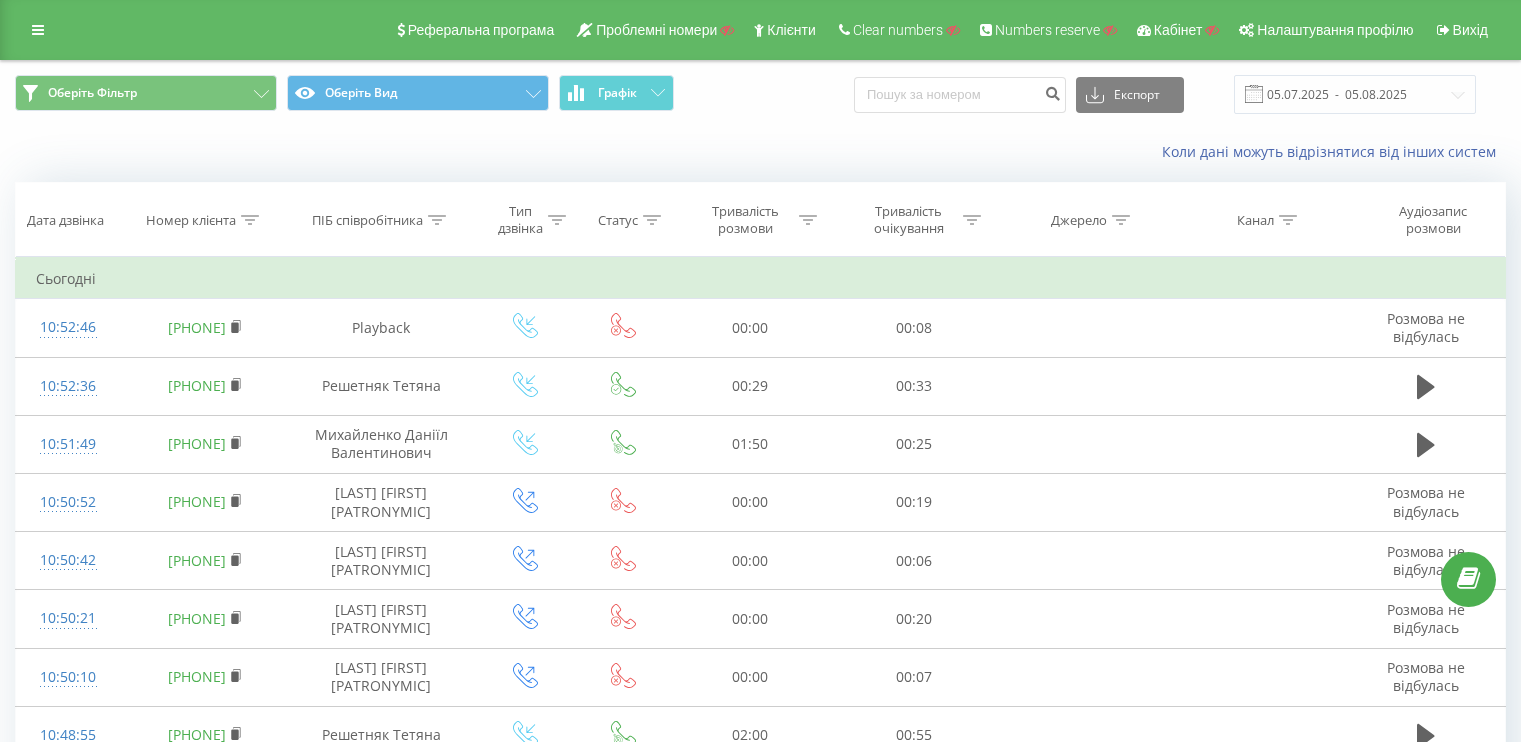 scroll, scrollTop: 0, scrollLeft: 0, axis: both 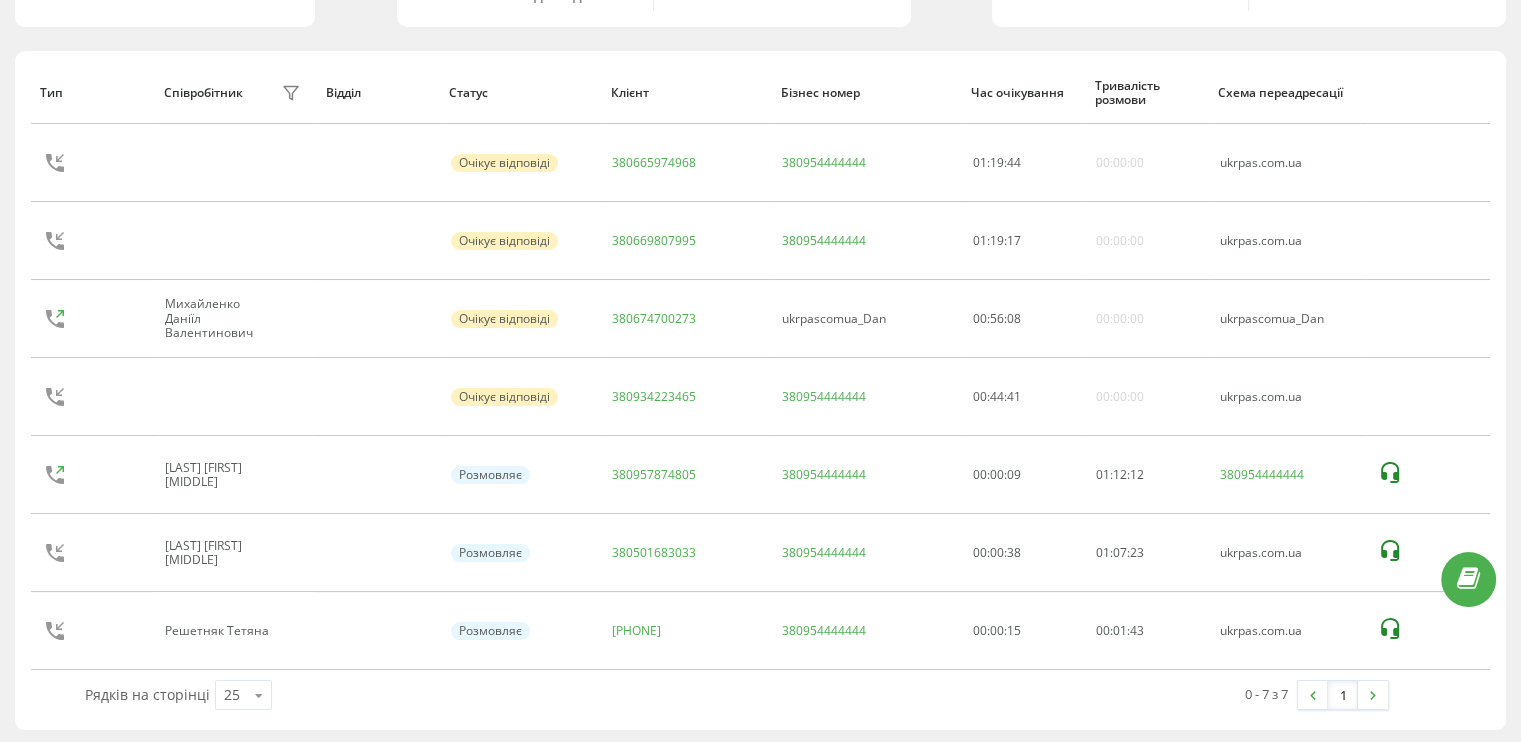 click on "Тип Співробітник  фільтру  Відділ Статус Клієнт Бізнес номер Час очікування Тривалість розмови Схема переадресації Очікує відповіді 380665974968 380954444444 01 : 19 : 44 00:00:00 ukrpas.com.ua Очікує відповіді 380669807995 380954444444 01 : 19 : 17 00:00:00 ukrpas.com.ua Михайленко Даніїл Валентинович Очікує відповіді 380674700273 ukrpascomua_Dan 00 : 56 : 08 00:00:00 ukrpascomua_Dan Очікує відповіді 380934223465 380954444444 00 : 44 : 41 00:00:00 ukrpas.com.ua Савчук Аліна  Андріївна Розмовляє 380957874805 380954444444 00:00:09 01 : 12 : 12 380954444444 Ігнатенко Яків Миколайович Розмовляє 380501683033 380954444444 00:00:38 01 : 07 : 23 ukrpas.com.ua Решетняк Тетяна Розмовляє 380991741257 380954444444 00:00:15 00 : 01 : 43 ukrpas.com.ua 25" at bounding box center [760, 390] 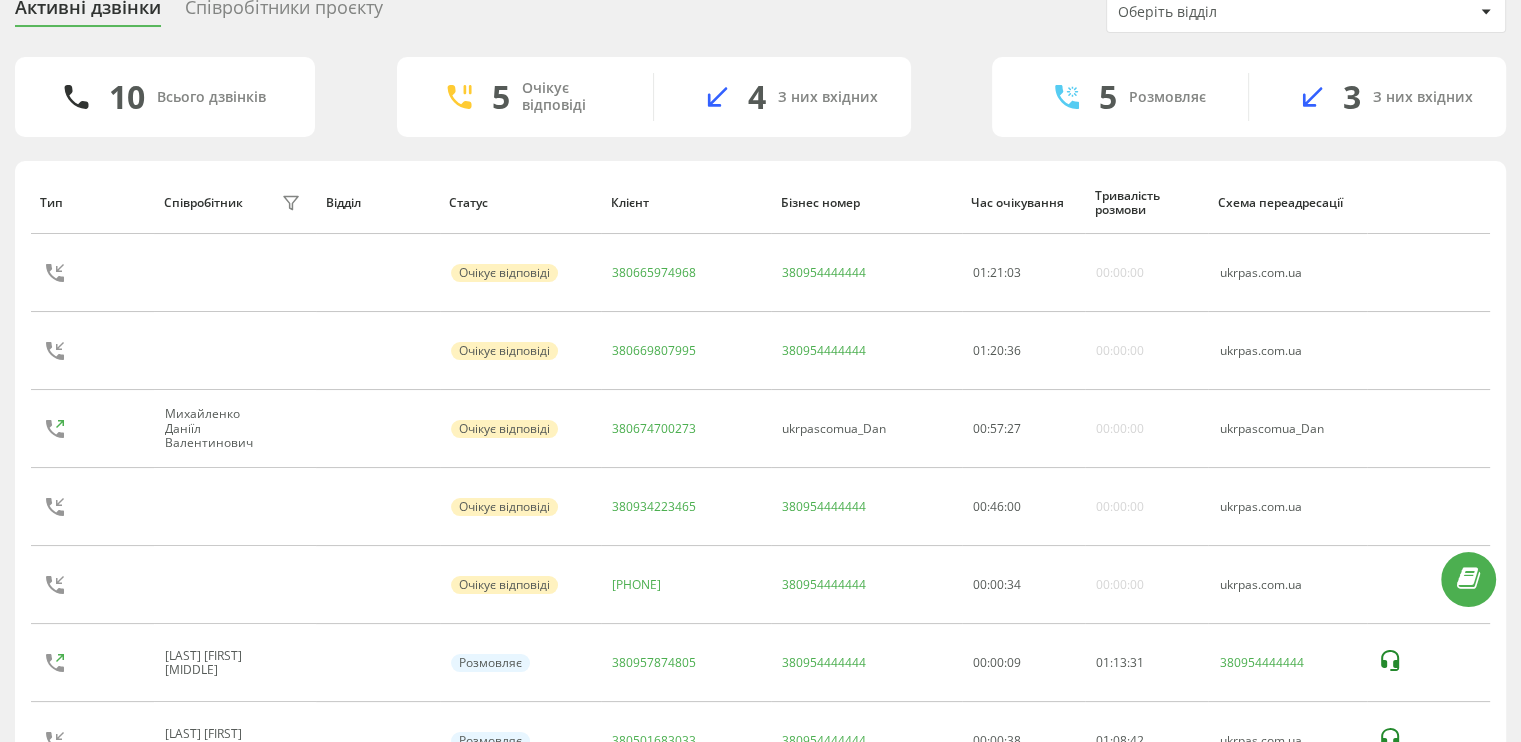 scroll, scrollTop: 200, scrollLeft: 0, axis: vertical 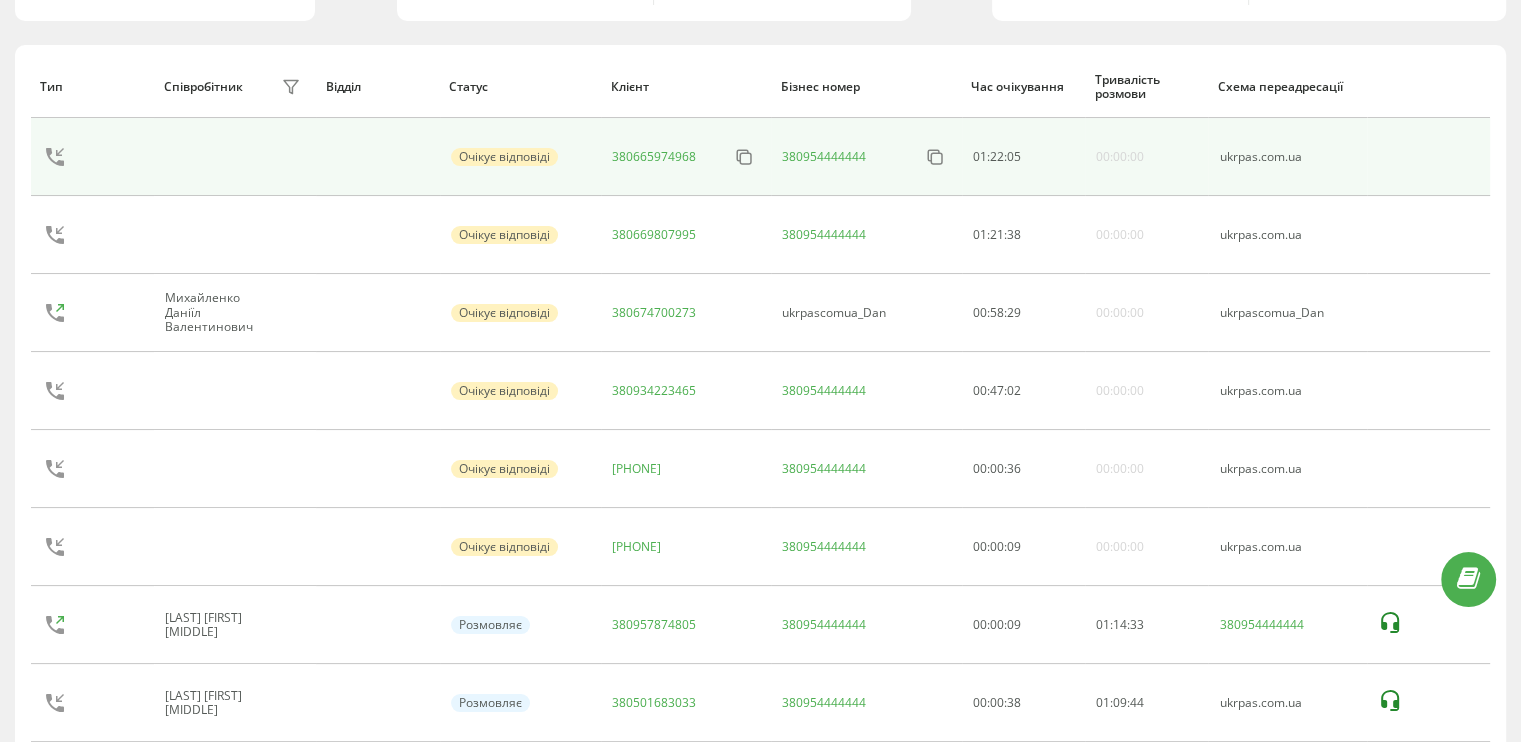 click at bounding box center [235, 157] 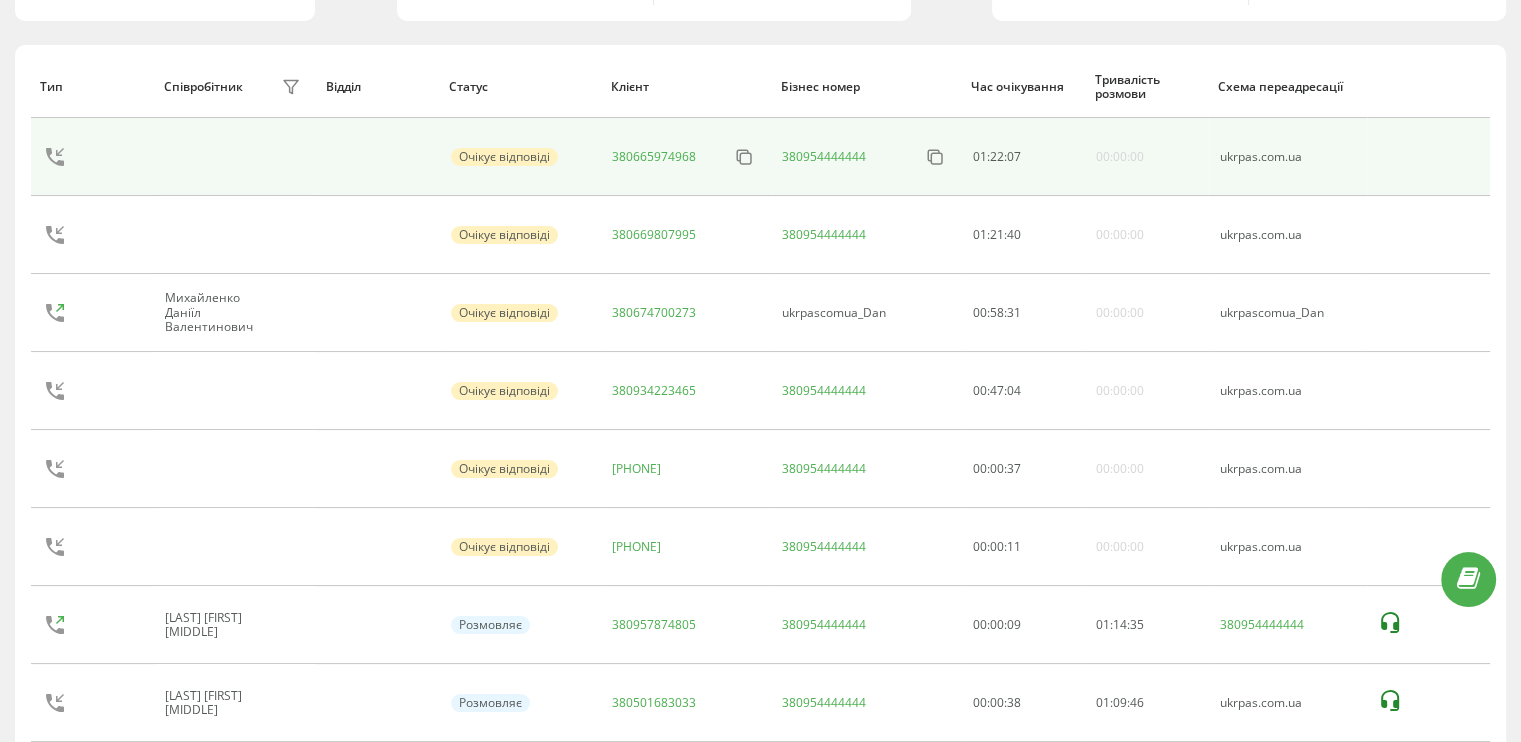 click on "380665974968" 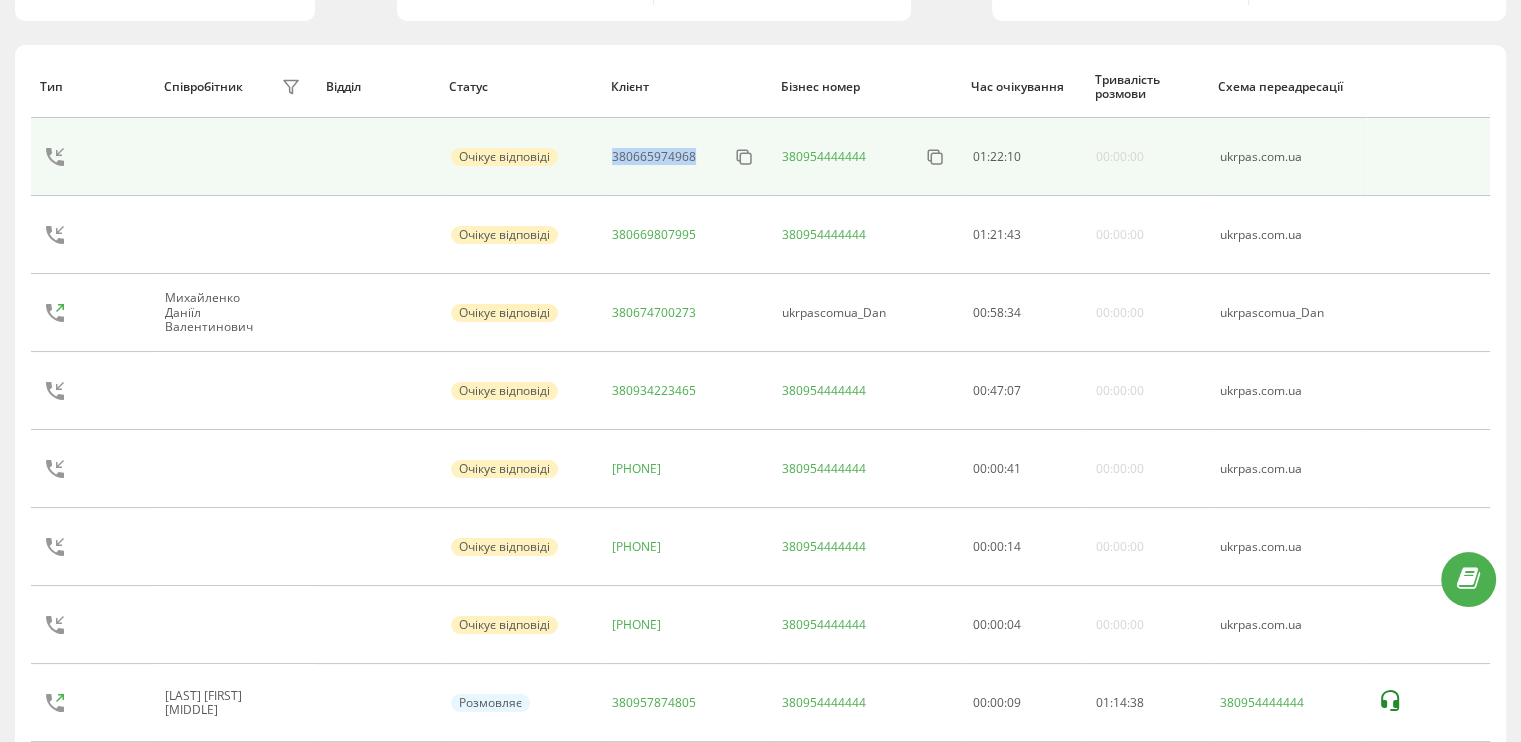 drag, startPoint x: 604, startPoint y: 148, endPoint x: 699, endPoint y: 157, distance: 95.42536 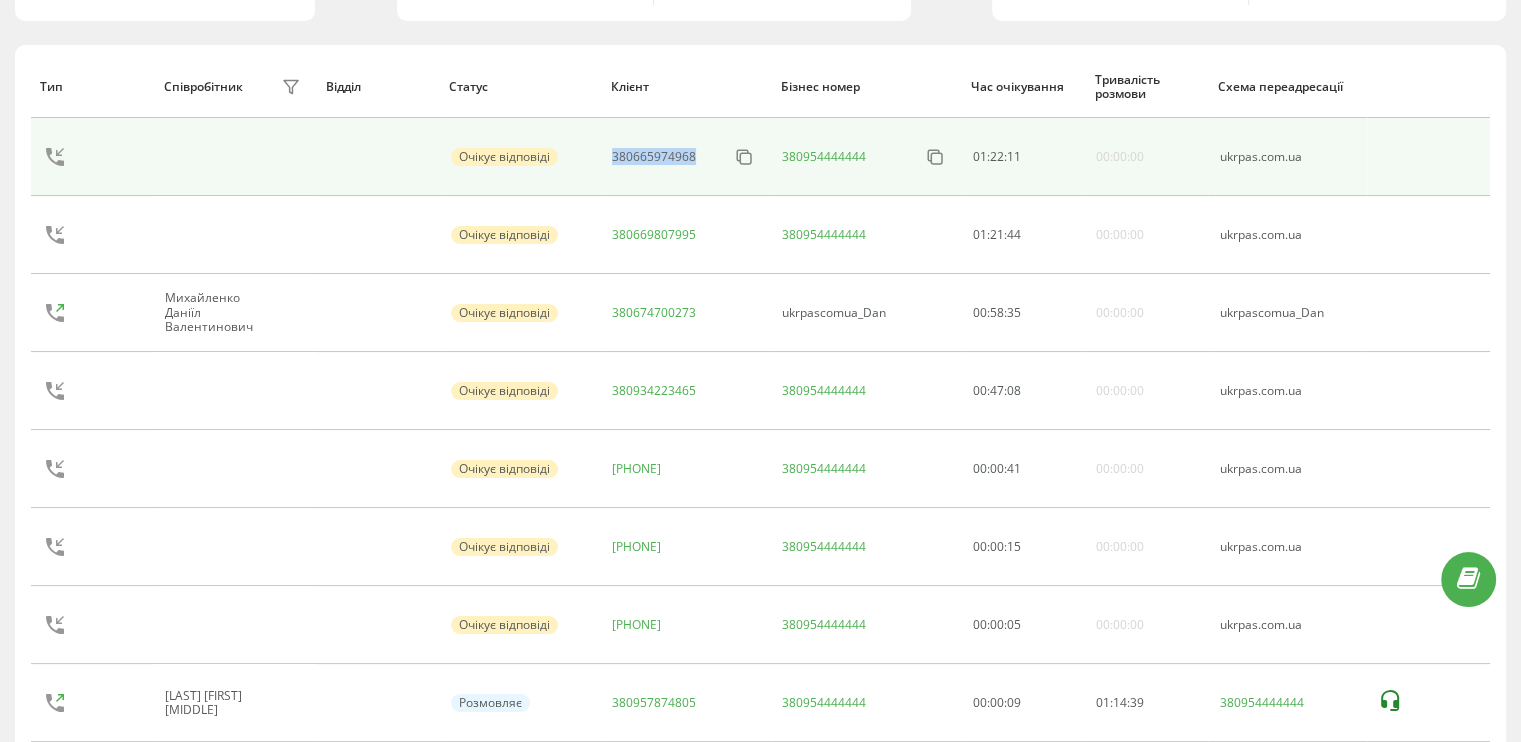 copy on "Очікує відповіді 380665974968" 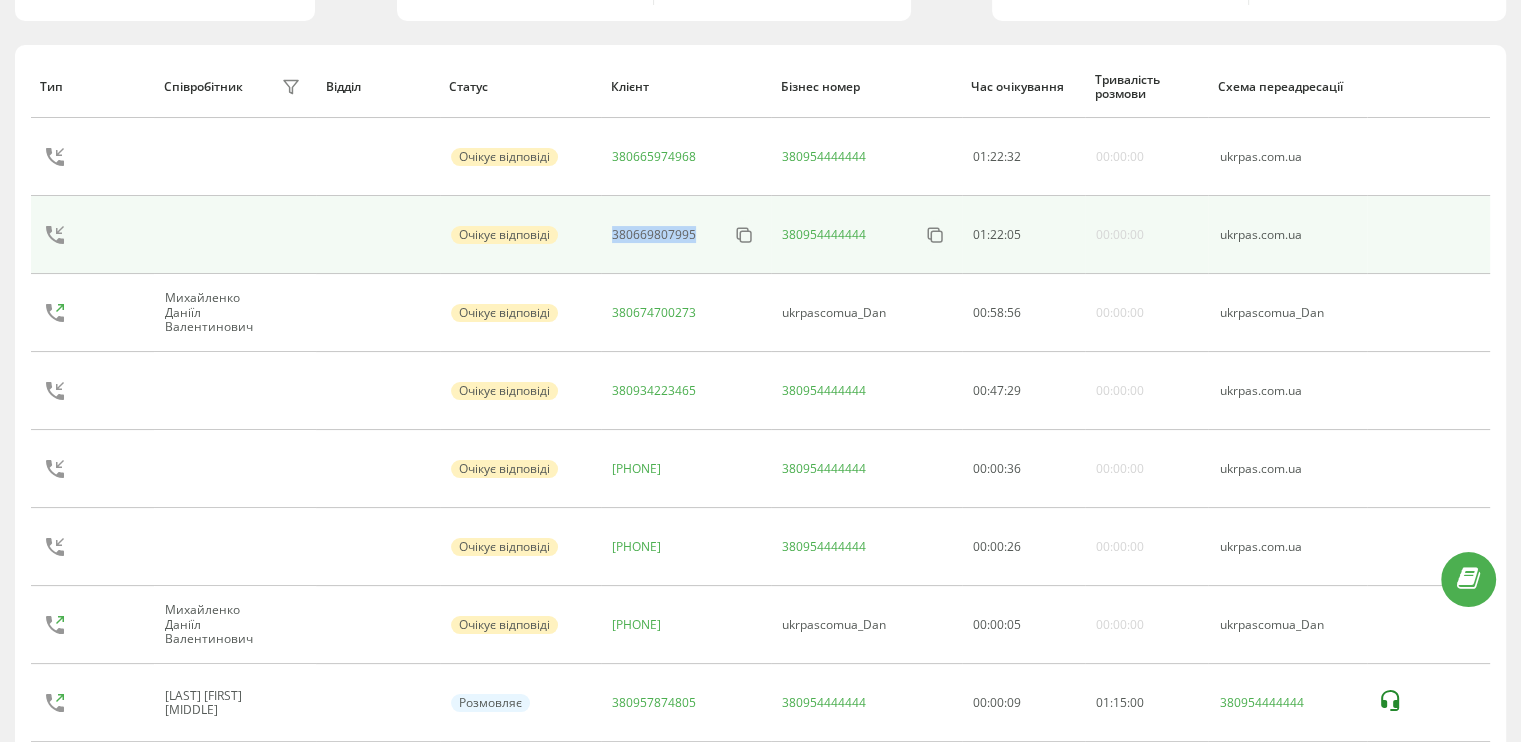 drag, startPoint x: 704, startPoint y: 229, endPoint x: 612, endPoint y: 231, distance: 92.021736 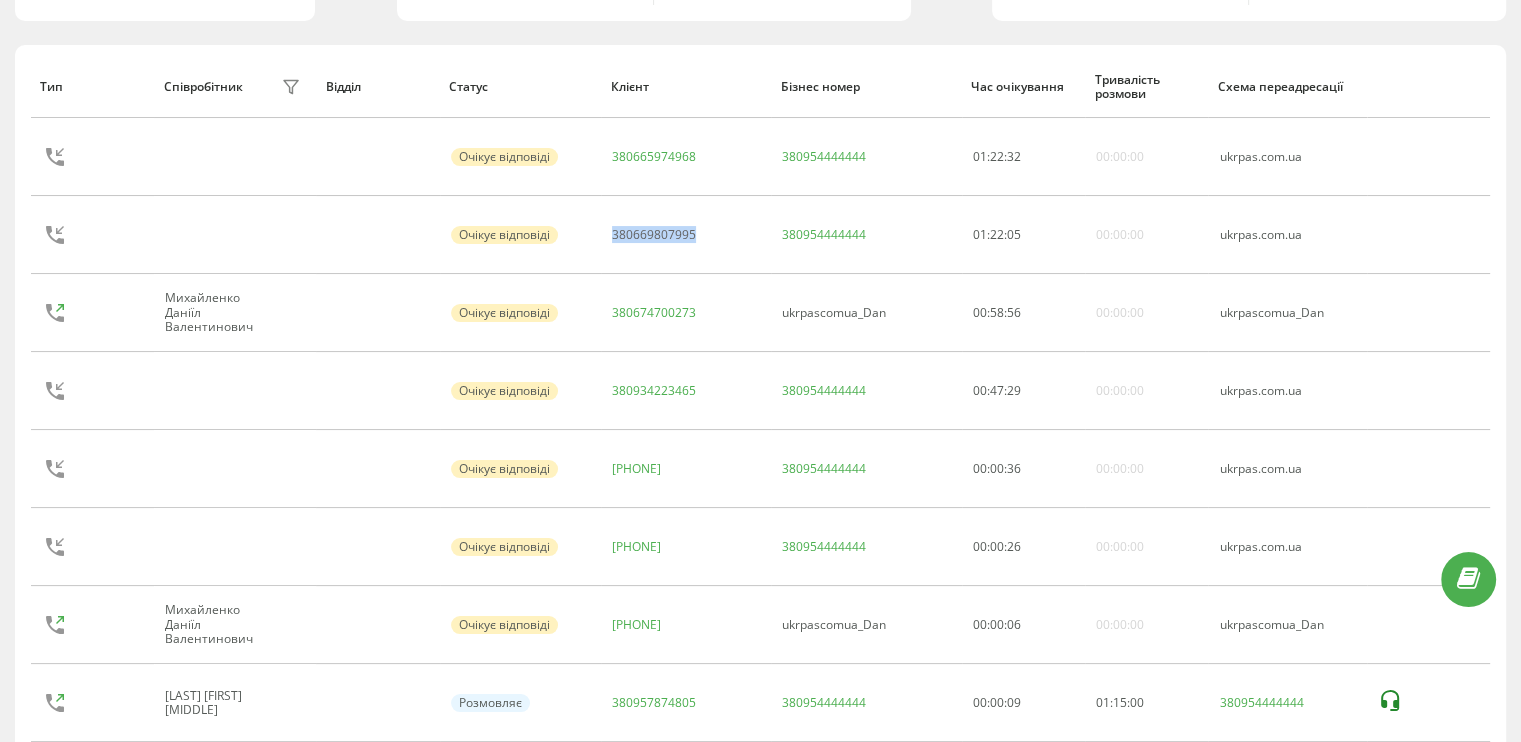 copy on "380669807995" 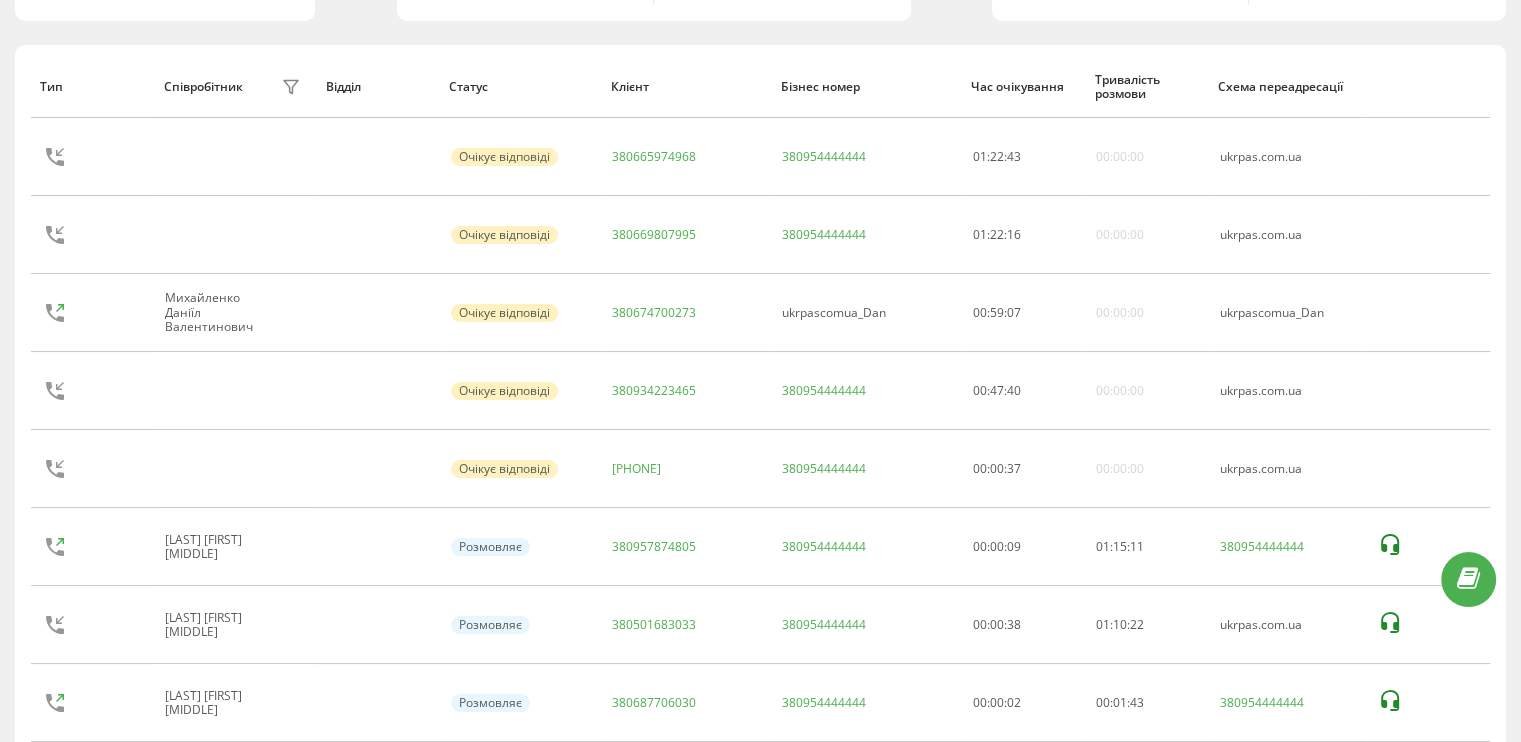 click on "9   Всього дзвінків   5   Очікує відповіді   4   З них вхідних   4   Розмовляє   1   З них вхідних Тип Співробітник  фільтру  Відділ Статус Клієнт Бізнес номер Час очікування Тривалість розмови Схема переадресації Очікує відповіді 380665974968 380954444444 01 : 22 : 43 00:00:00 ukrpas.com.ua Очікує відповіді 380669807995 380954444444 01 : 22 : 16 00:00:00 ukrpas.com.ua Михайленко Даніїл Валентинович Очікує відповіді 380674700273 ukrpascomua_Dan 00 : 59 : 07 00:00:00 ukrpascomua_Dan Очікує відповіді 380934223465 380954444444 00 : 47 : 40 00:00:00 ukrpas.com.ua Очікує відповіді 380671775080 380954444444 00 : 00 : 37 00:00:00 ukrpas.com.ua Савчук Аліна  Андріївна Розмовляє 380957874805 380954444444 00:00:09 01 : 15 : 11 01 :" at bounding box center [760, 410] 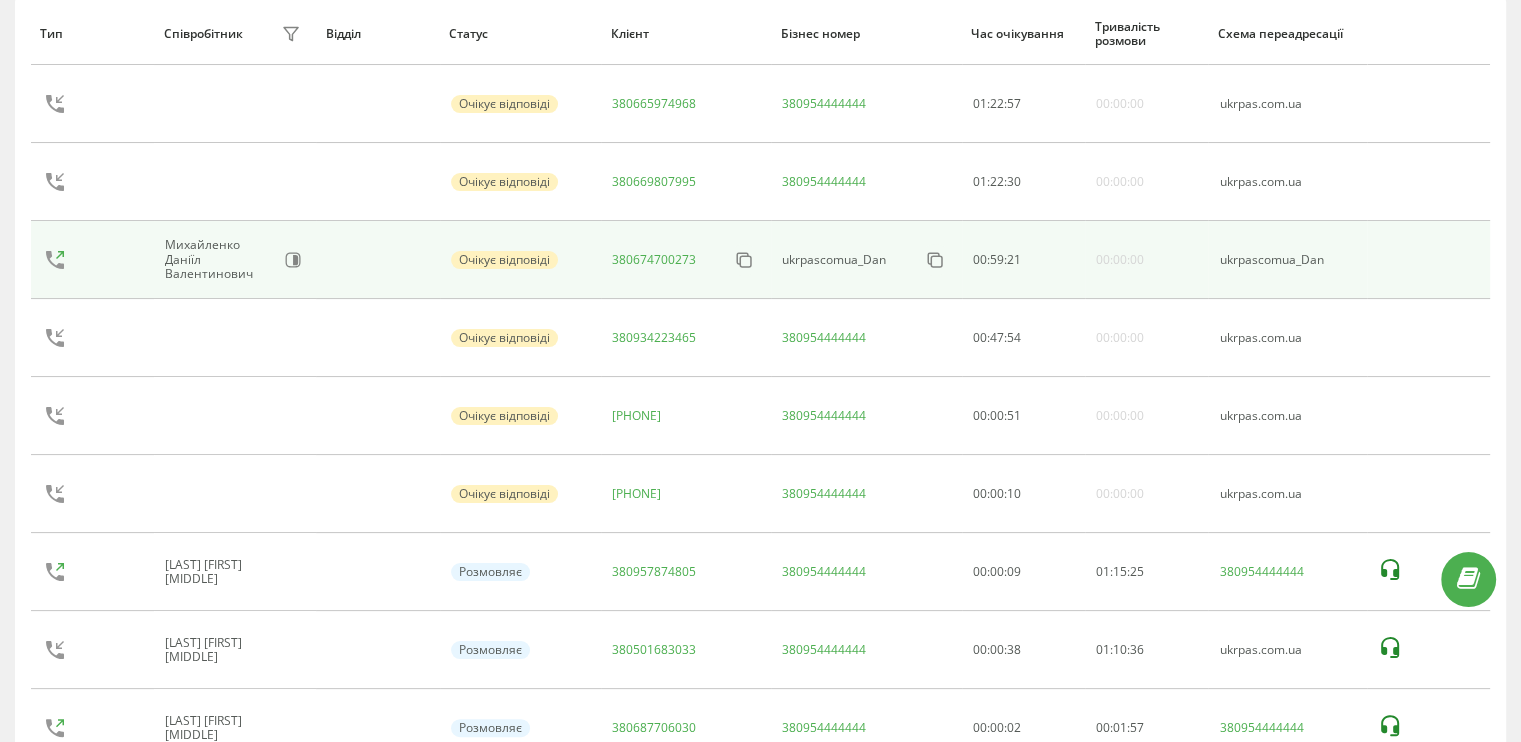 scroll, scrollTop: 328, scrollLeft: 0, axis: vertical 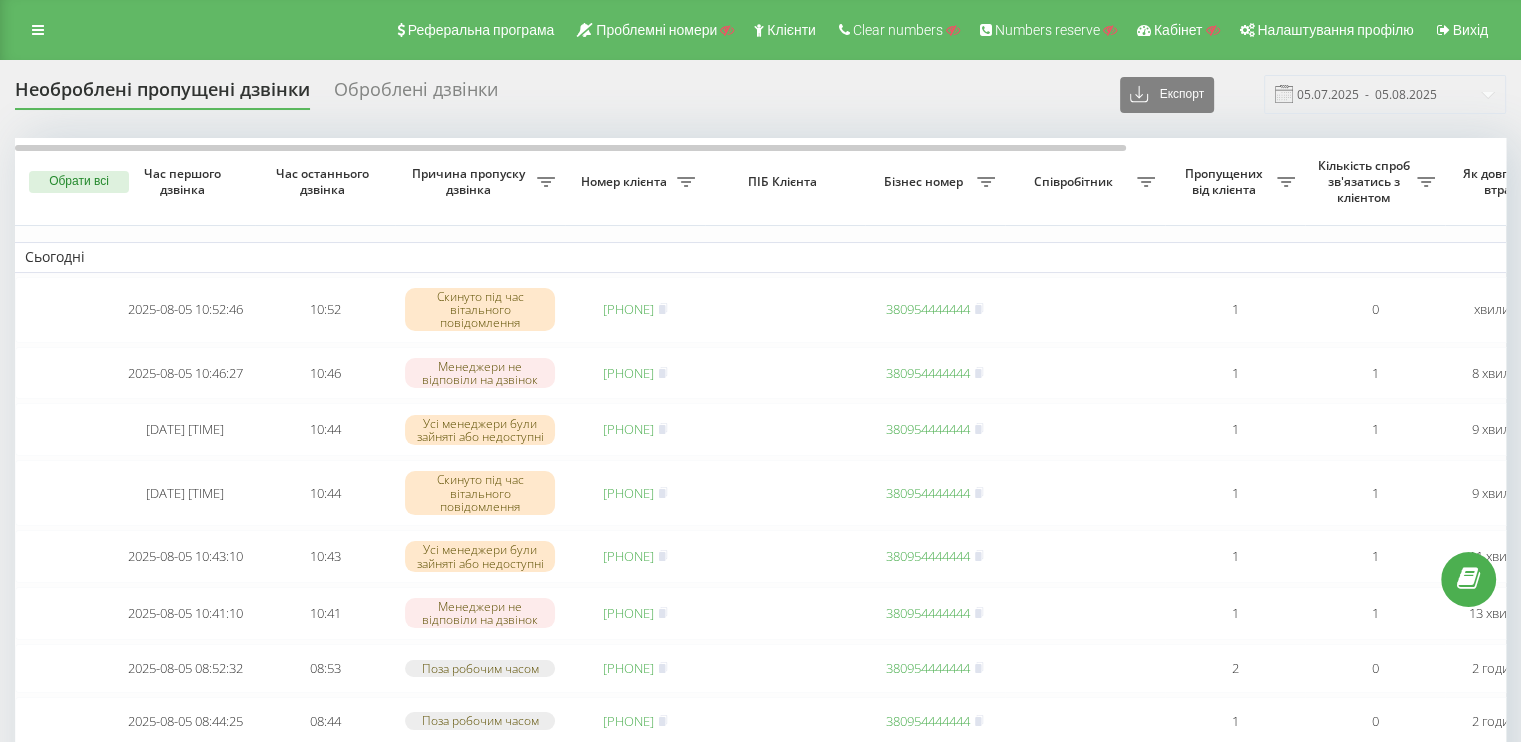 click on "Оброблені дзвінки" at bounding box center (416, 94) 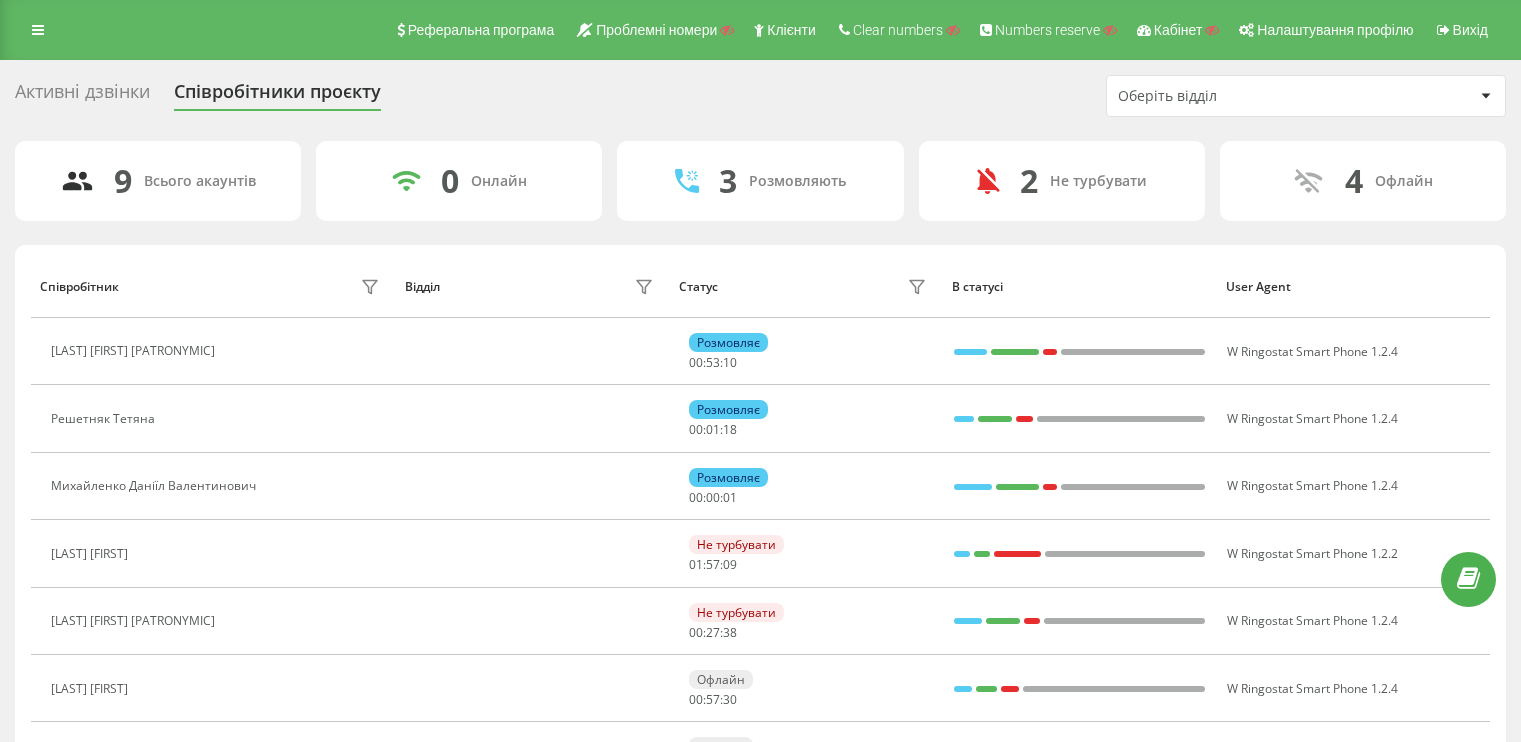 scroll, scrollTop: 0, scrollLeft: 0, axis: both 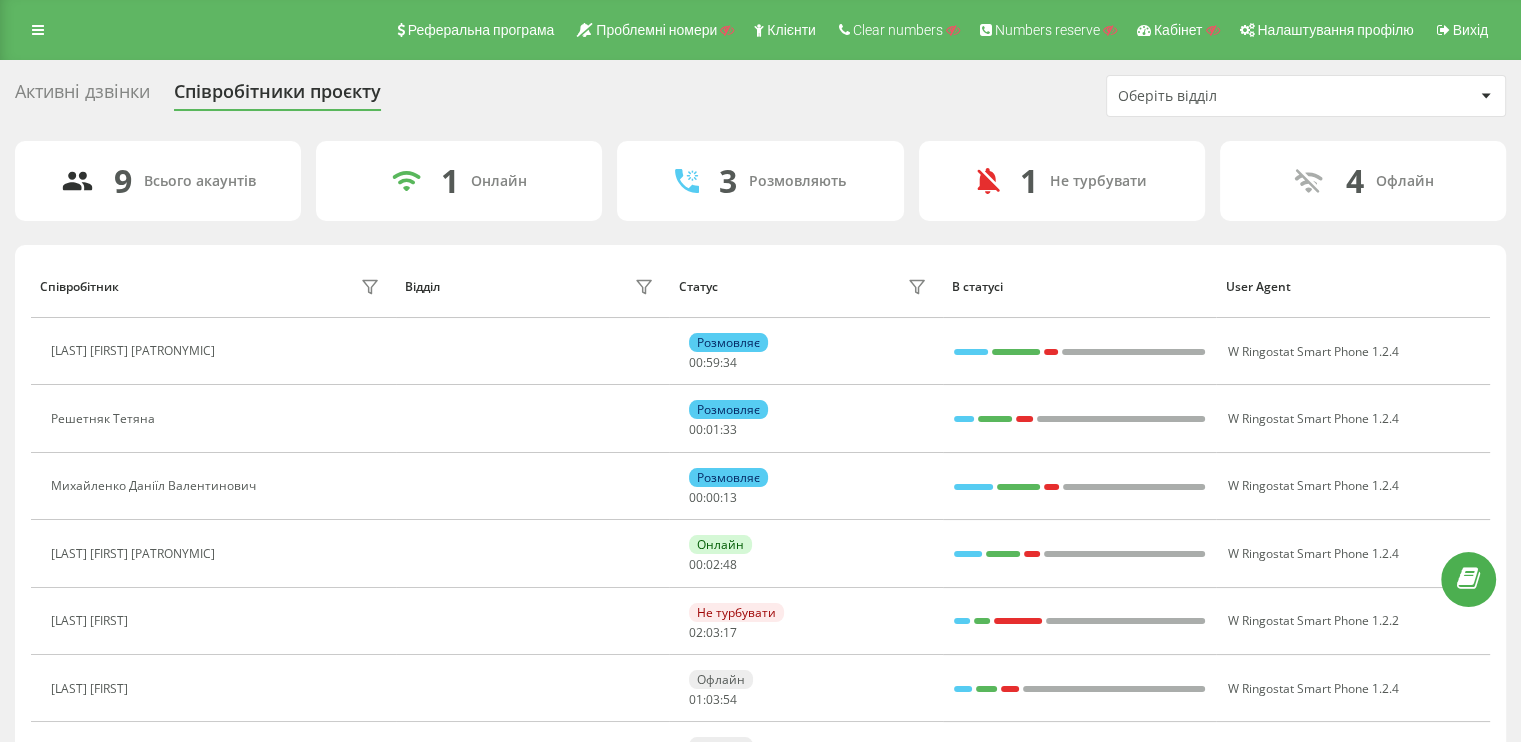 click on "Активні дзвінки Співробітники проєкту Оберіть відділ" at bounding box center (760, 96) 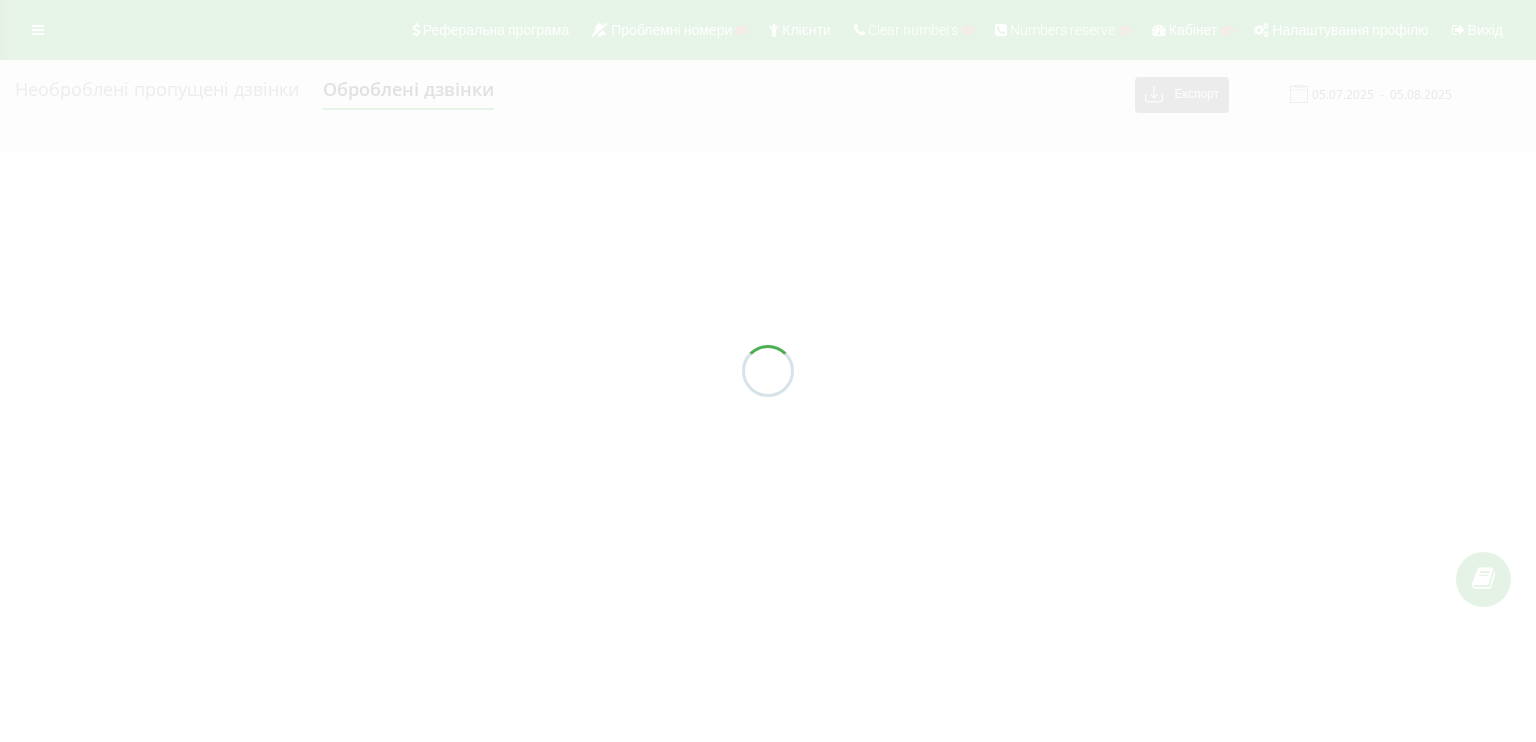 scroll, scrollTop: 0, scrollLeft: 0, axis: both 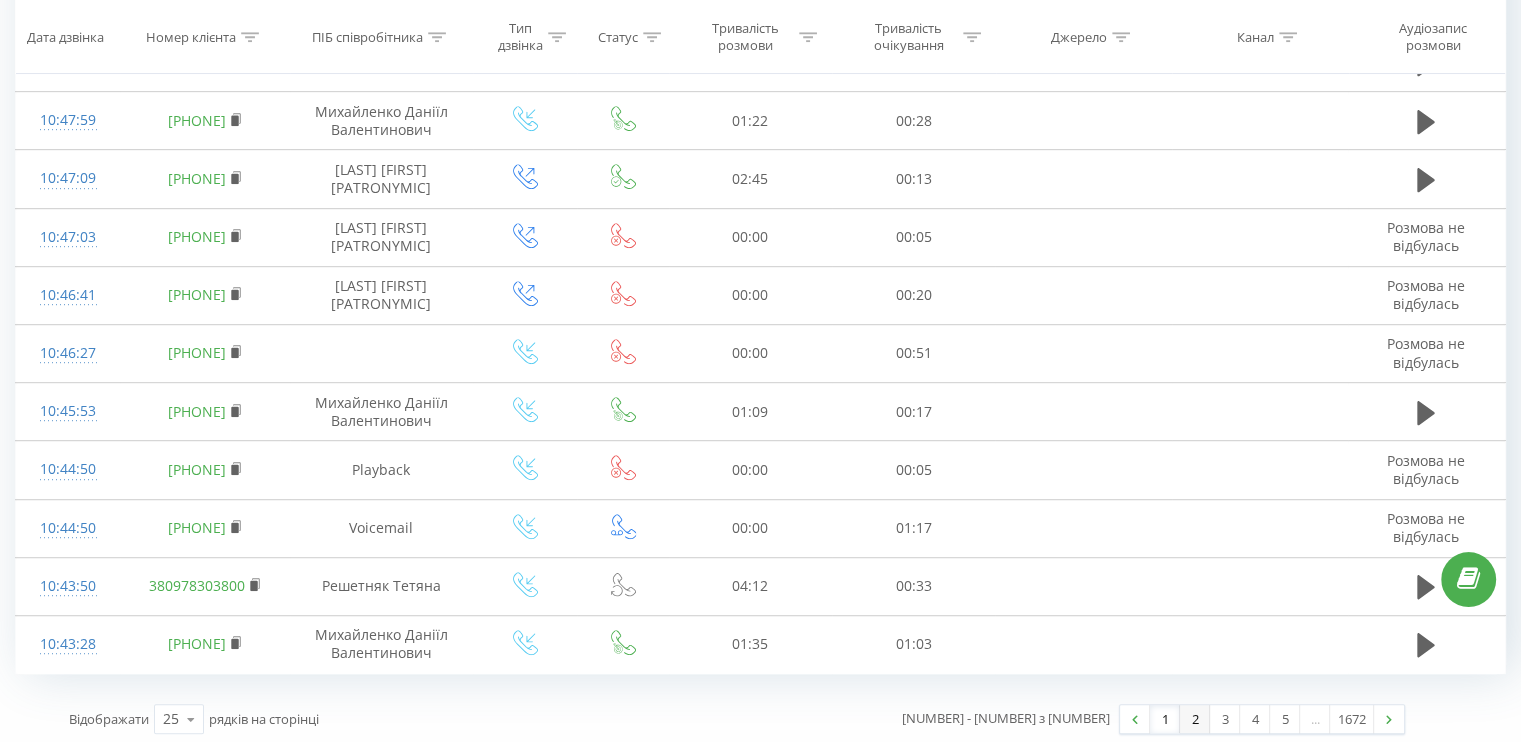 click on "2" at bounding box center (1195, 719) 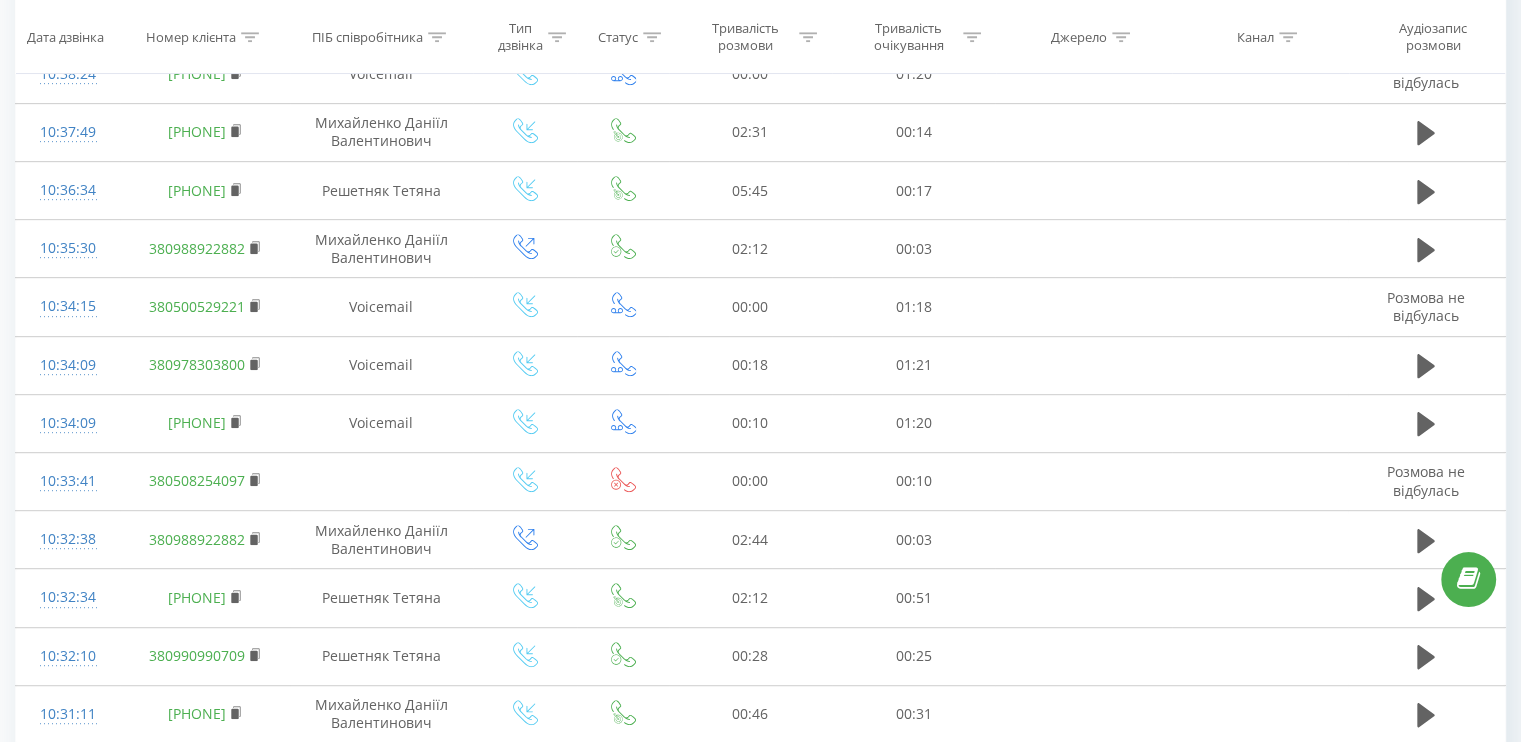 scroll, scrollTop: 1080, scrollLeft: 0, axis: vertical 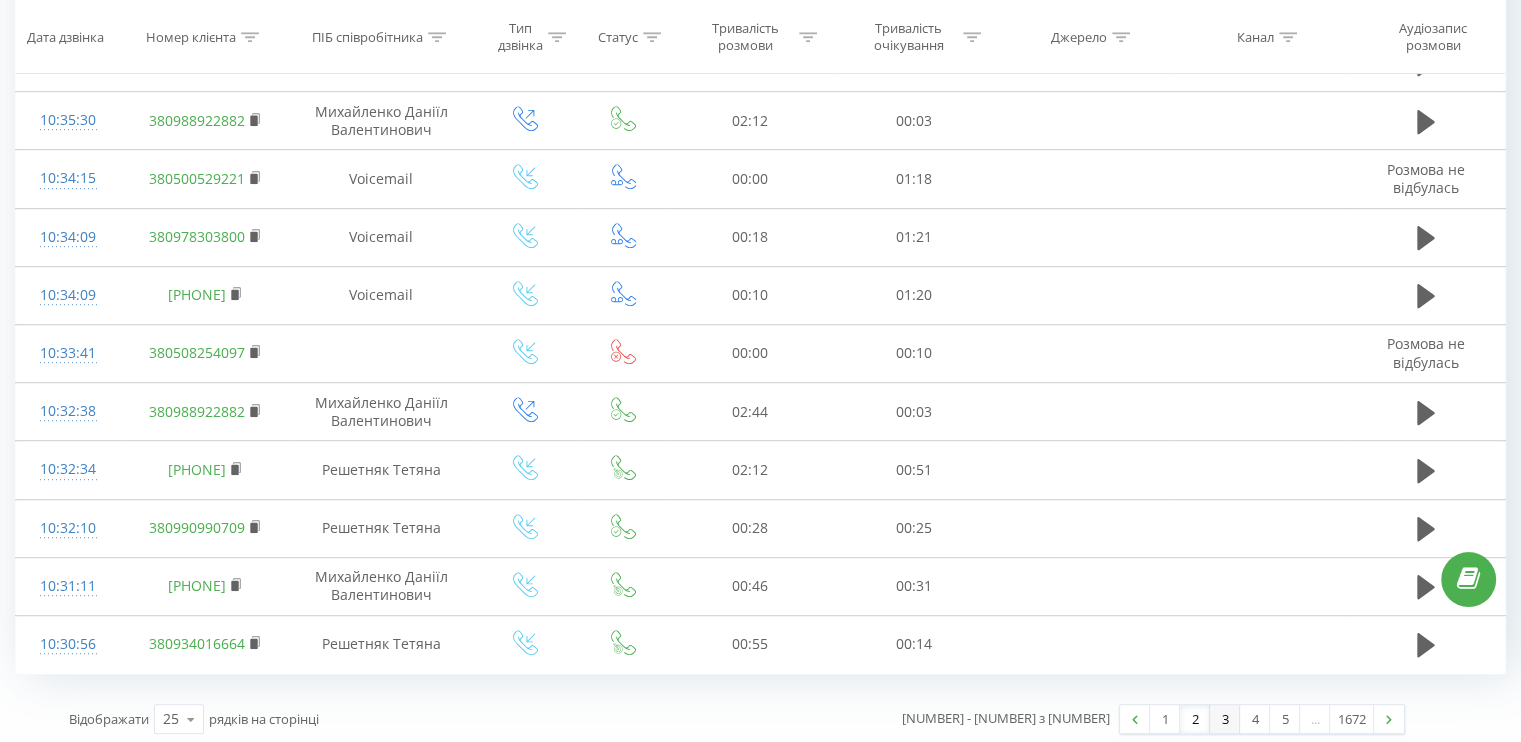 click on "3" at bounding box center (1225, 719) 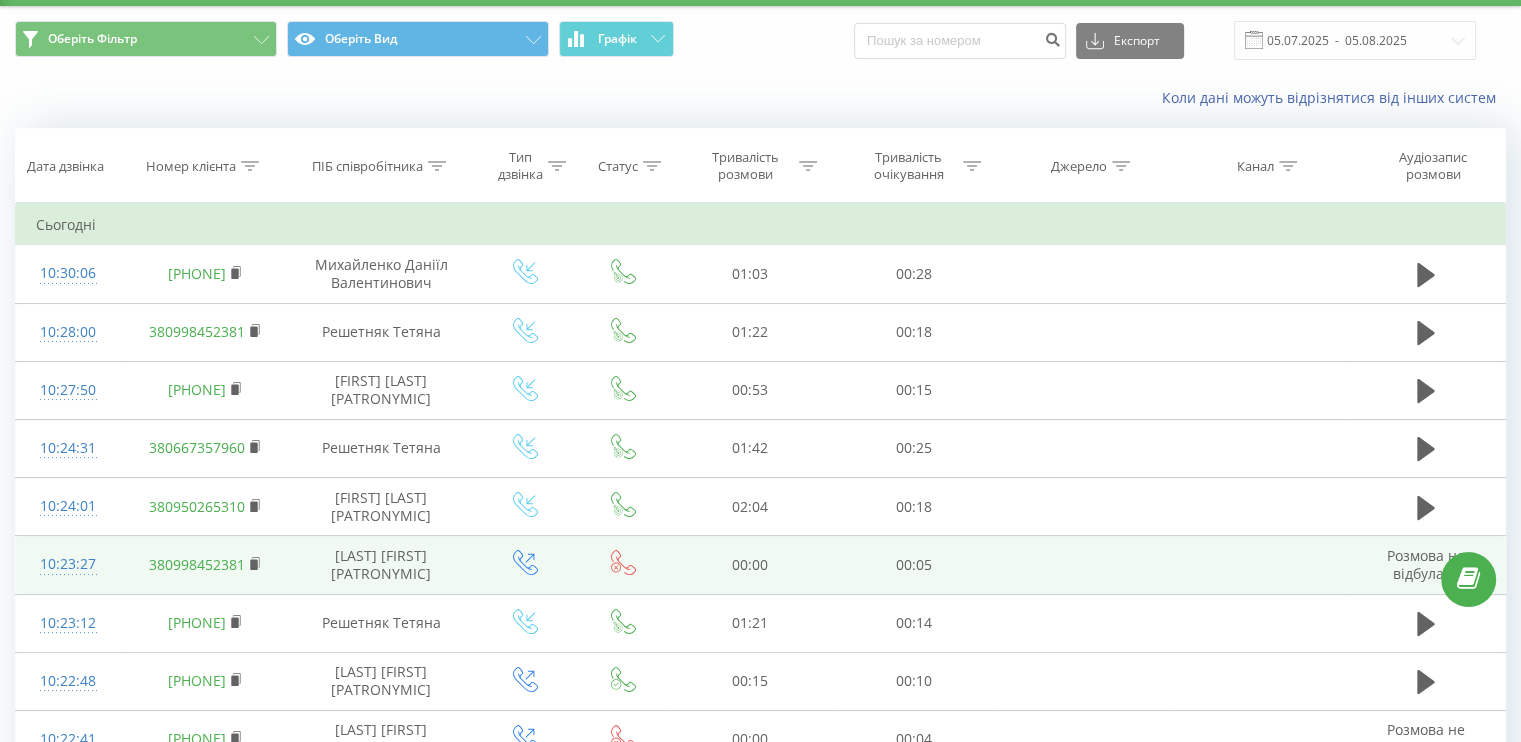 scroll, scrollTop: 0, scrollLeft: 0, axis: both 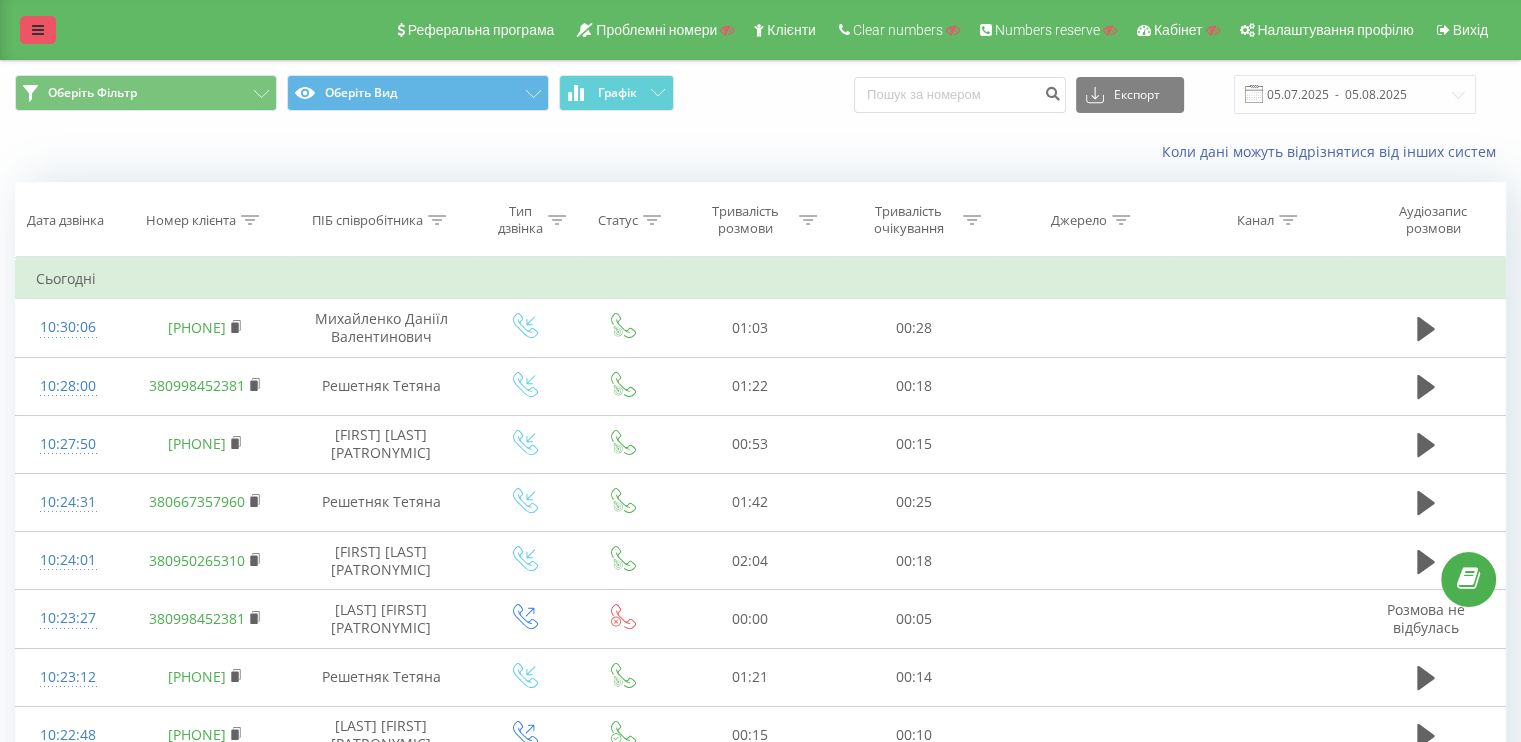 click at bounding box center (38, 30) 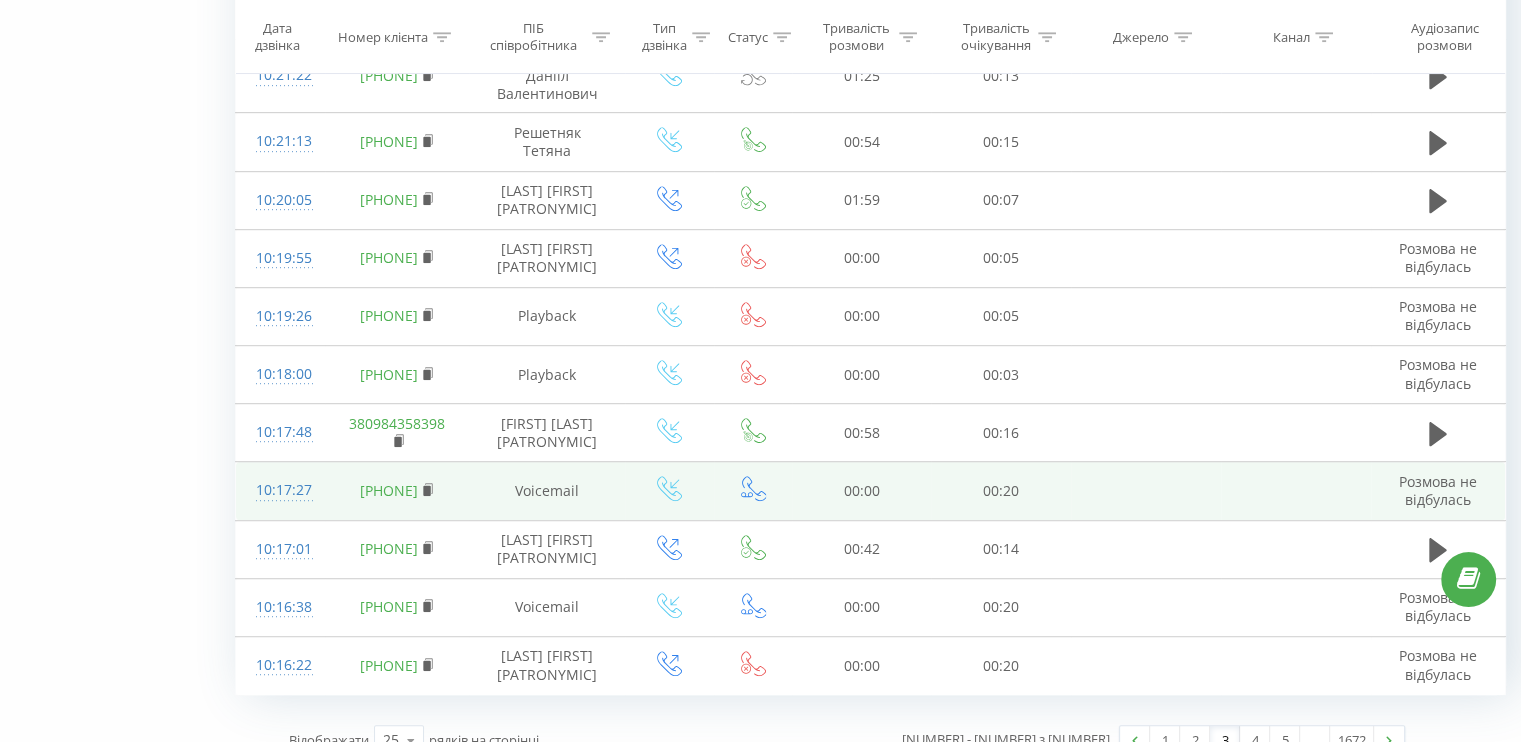 scroll, scrollTop: 1127, scrollLeft: 0, axis: vertical 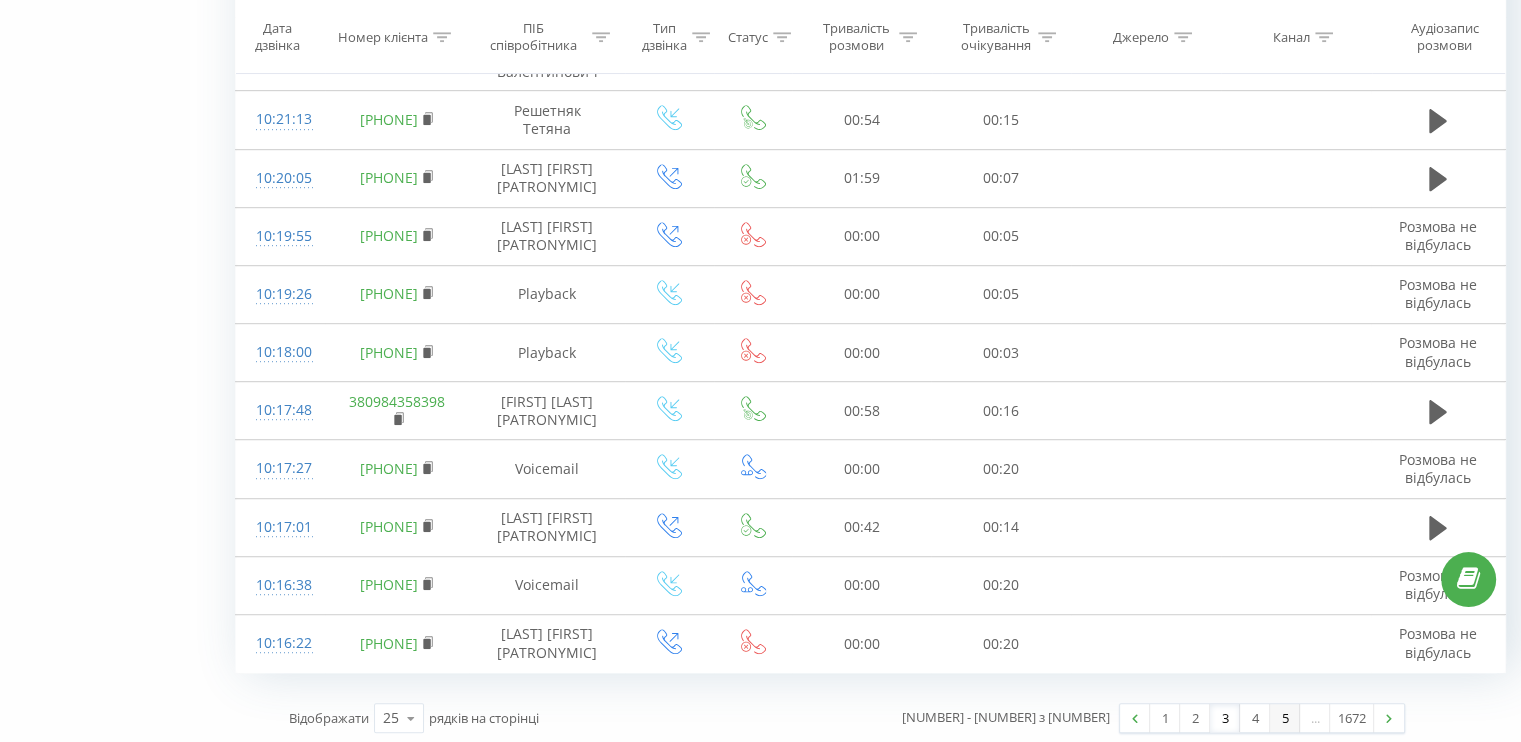 click on "5" at bounding box center [1285, 718] 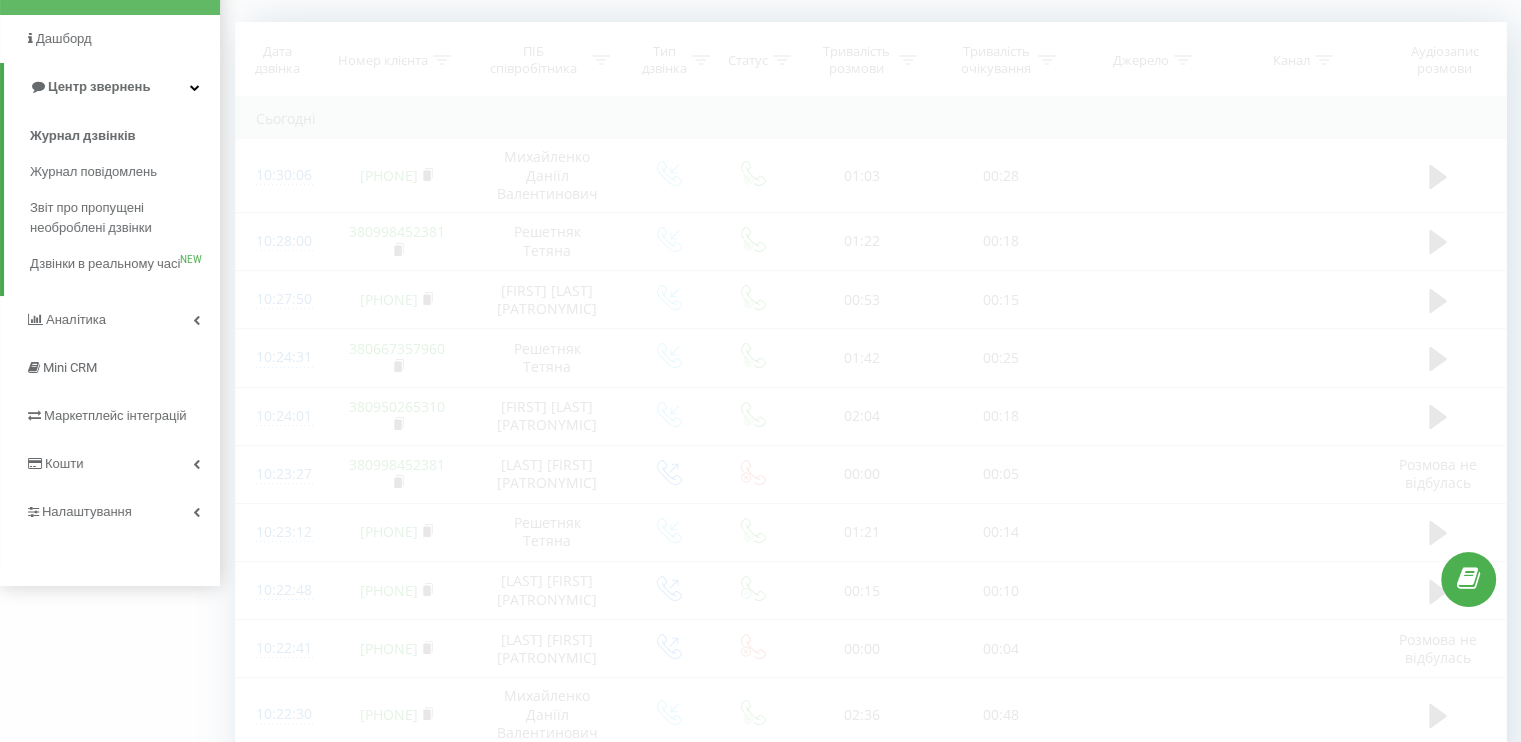 scroll, scrollTop: 132, scrollLeft: 0, axis: vertical 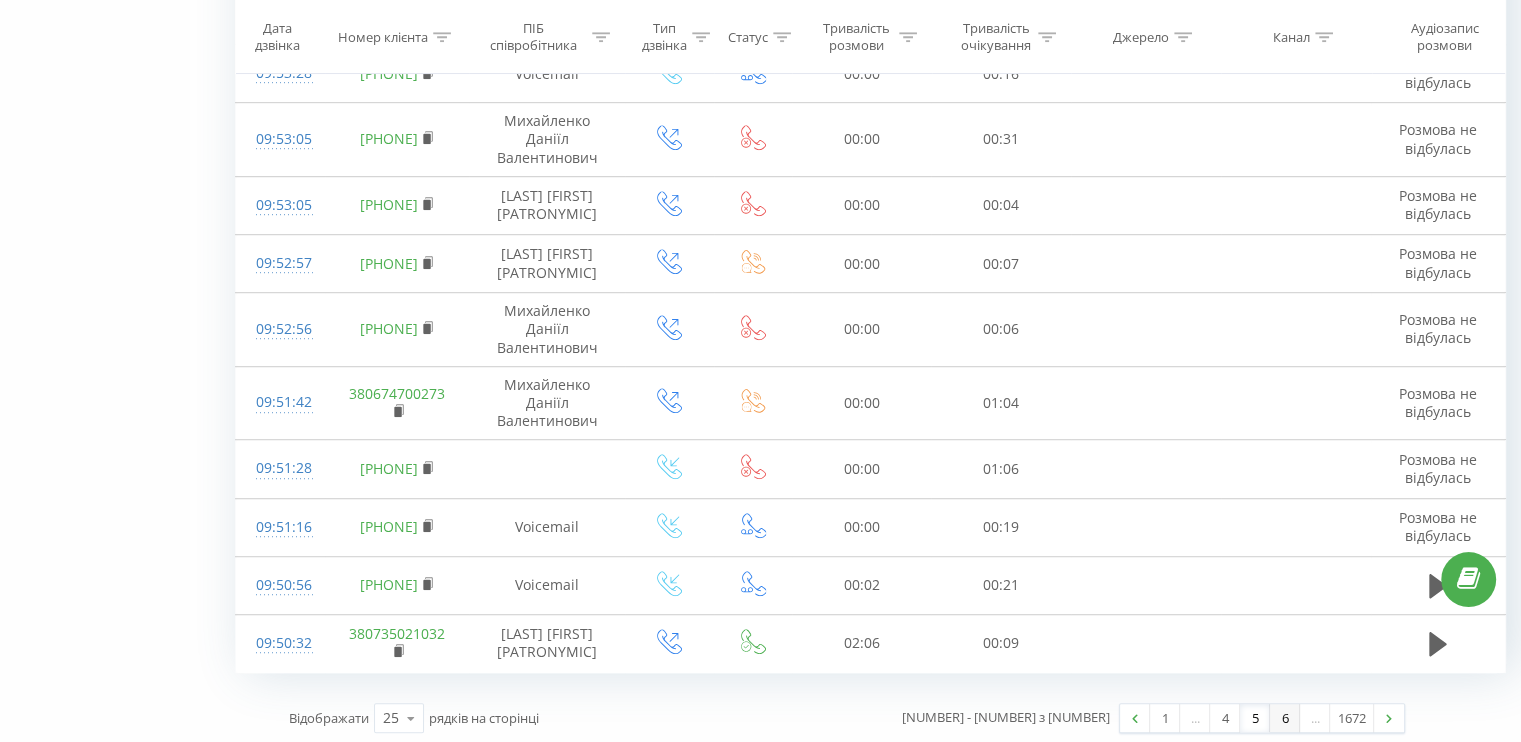 click on "6" at bounding box center (1285, 718) 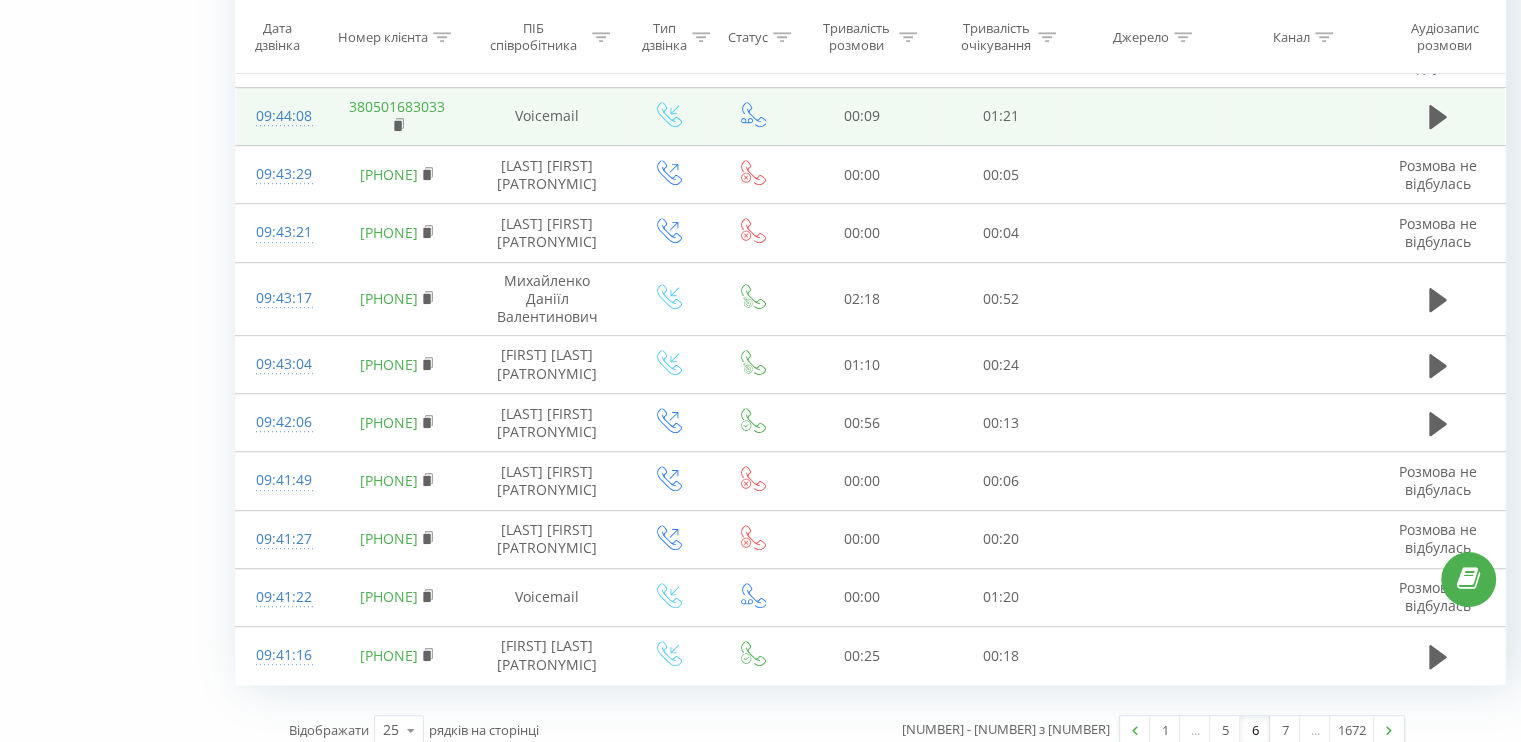 scroll, scrollTop: 1127, scrollLeft: 0, axis: vertical 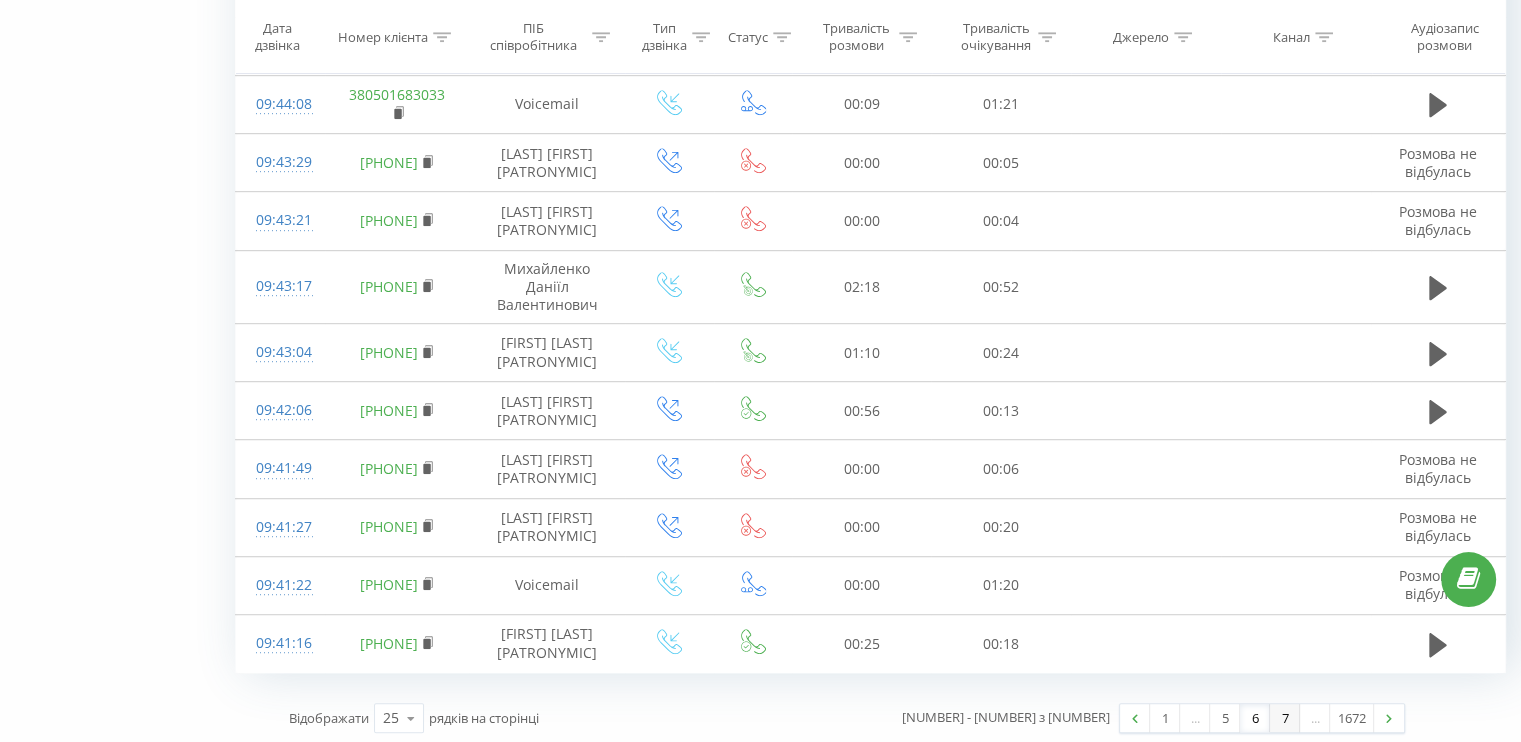 click on "7" at bounding box center [1285, 718] 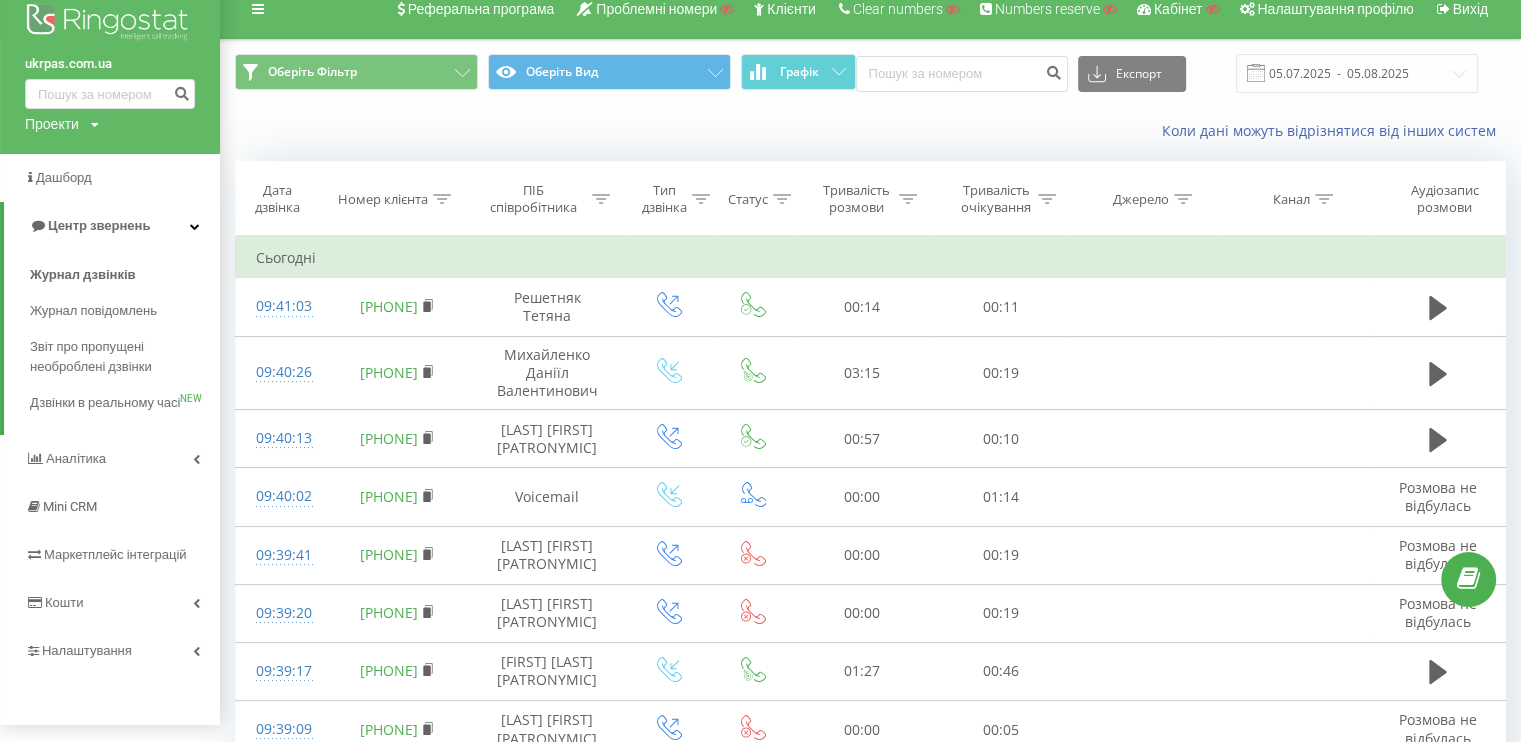scroll, scrollTop: 0, scrollLeft: 0, axis: both 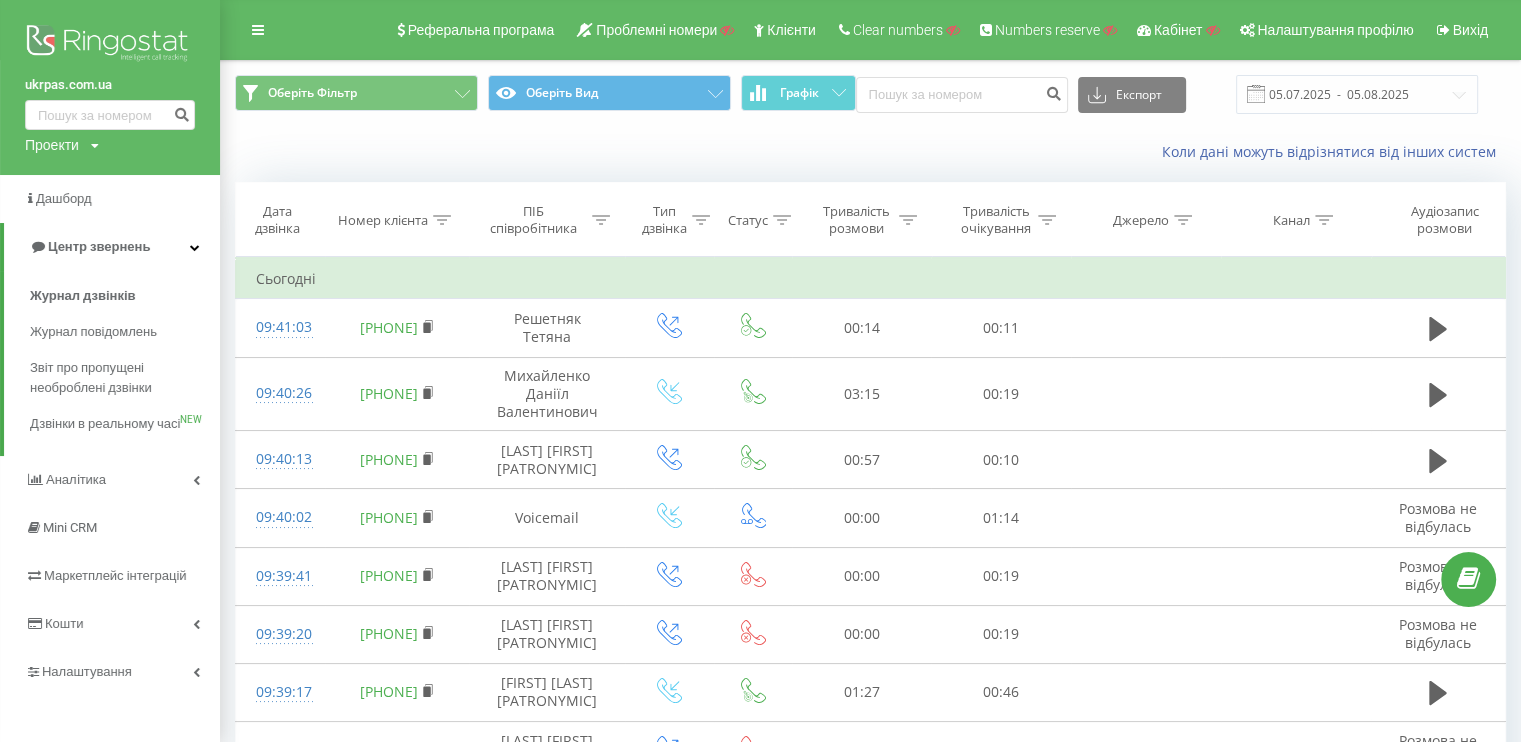 click 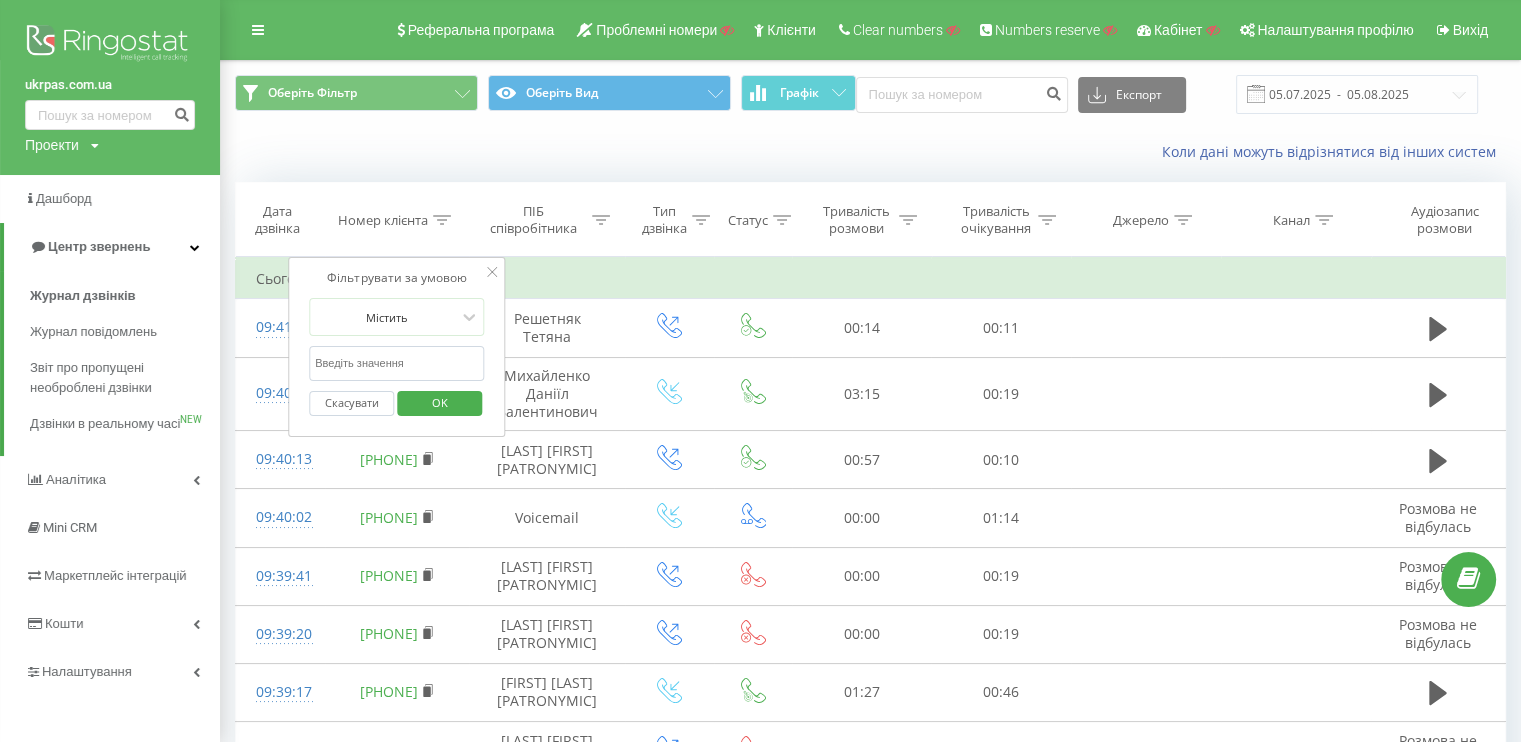 click at bounding box center (397, 363) 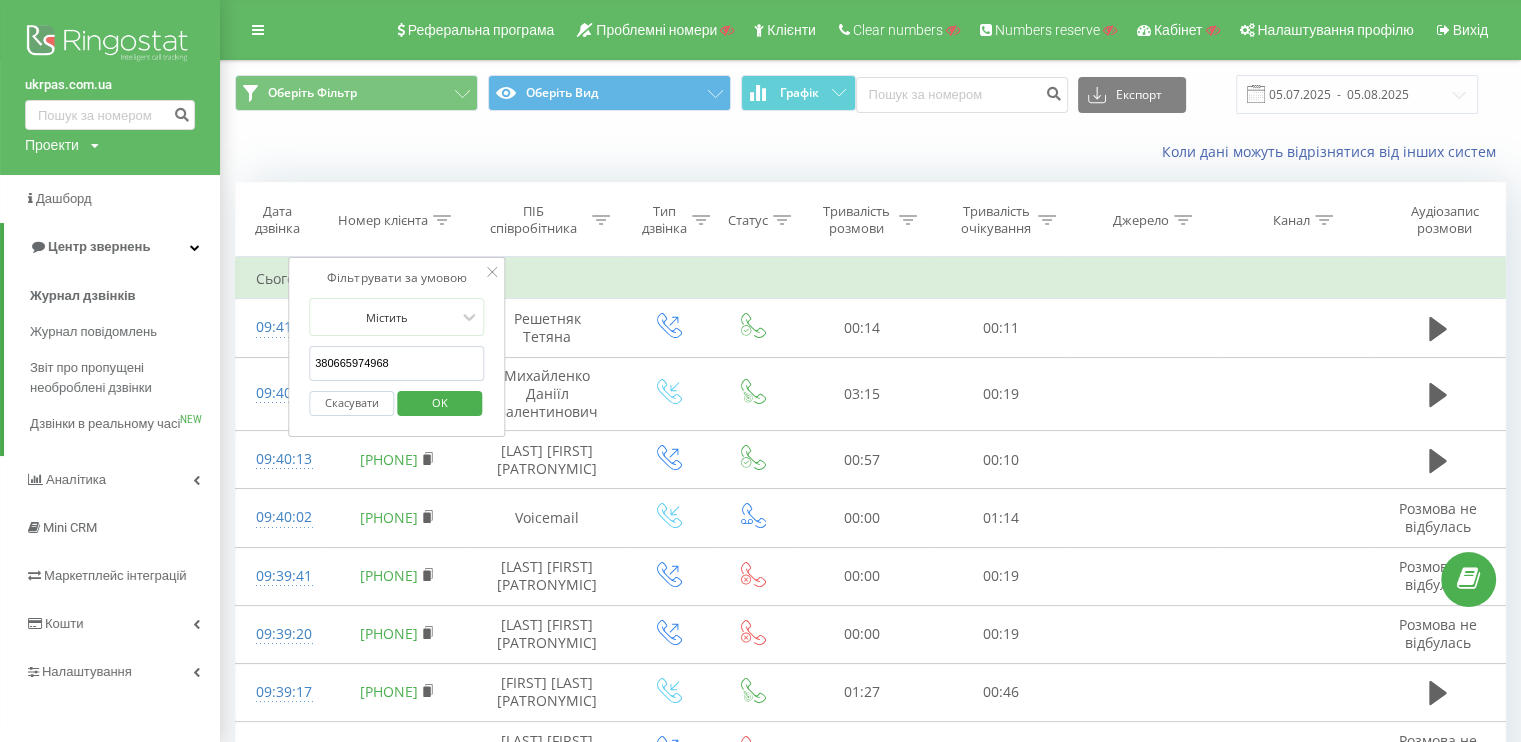 click on "OK" at bounding box center [439, 402] 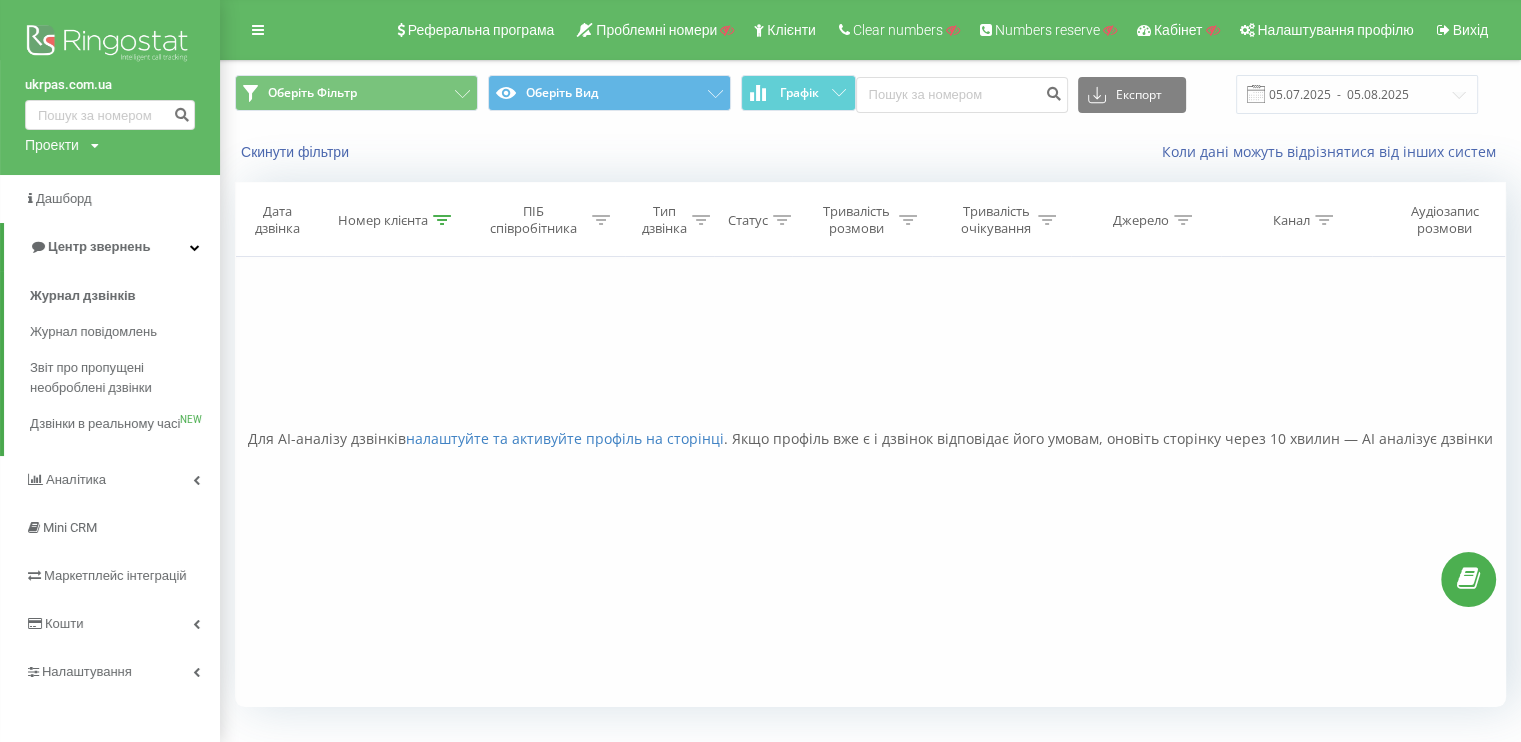 click 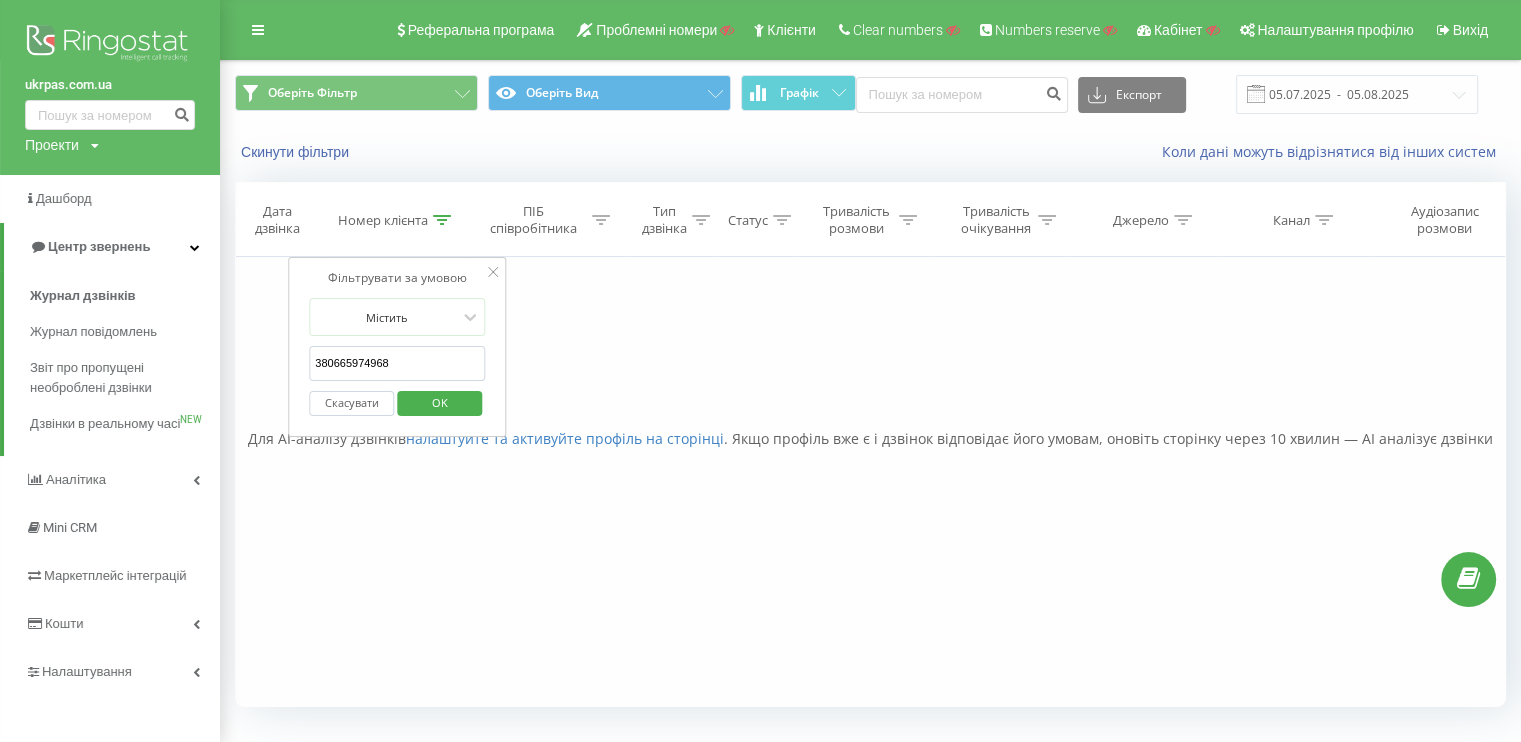 click on "380665974968" at bounding box center (397, 363) 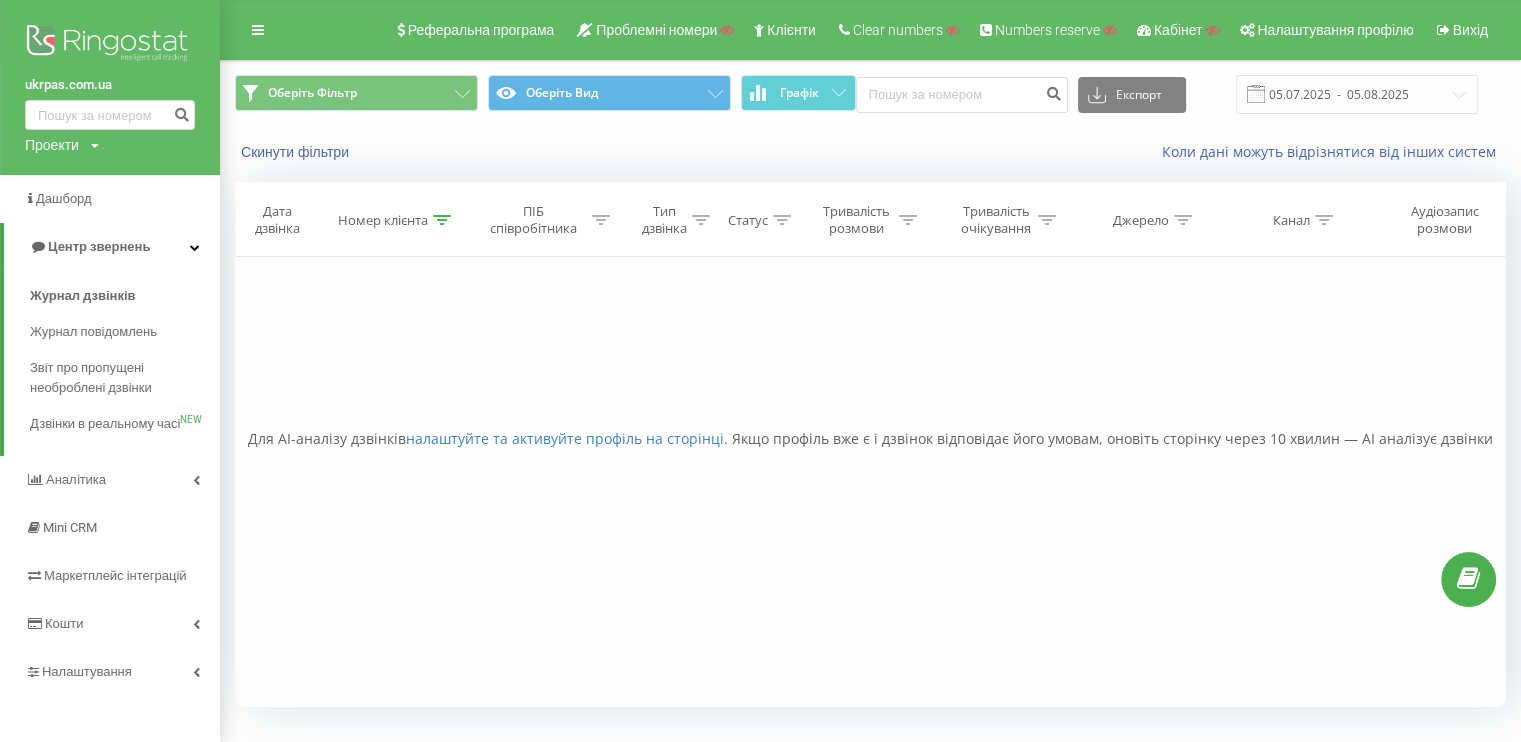 click 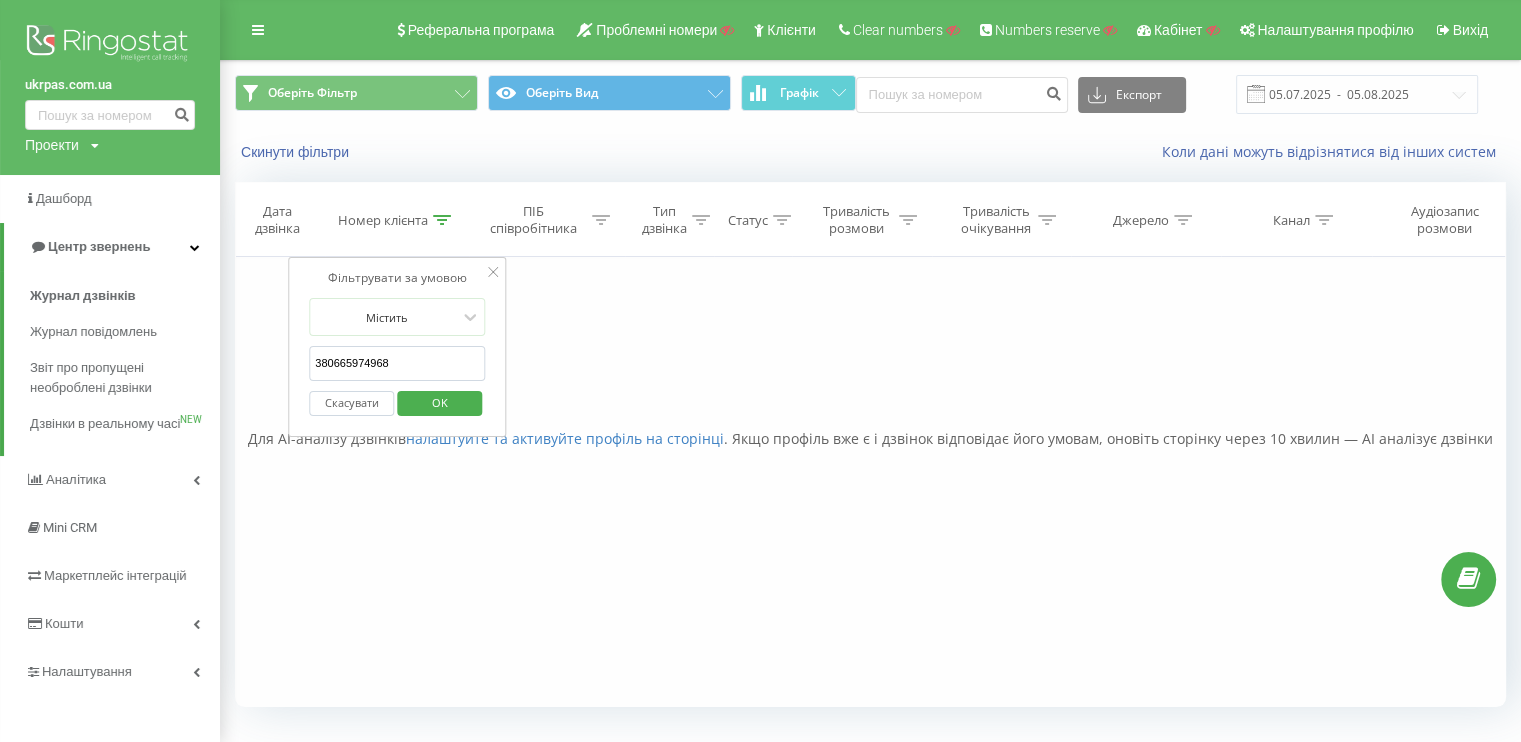 click on "380665974968" at bounding box center (397, 363) 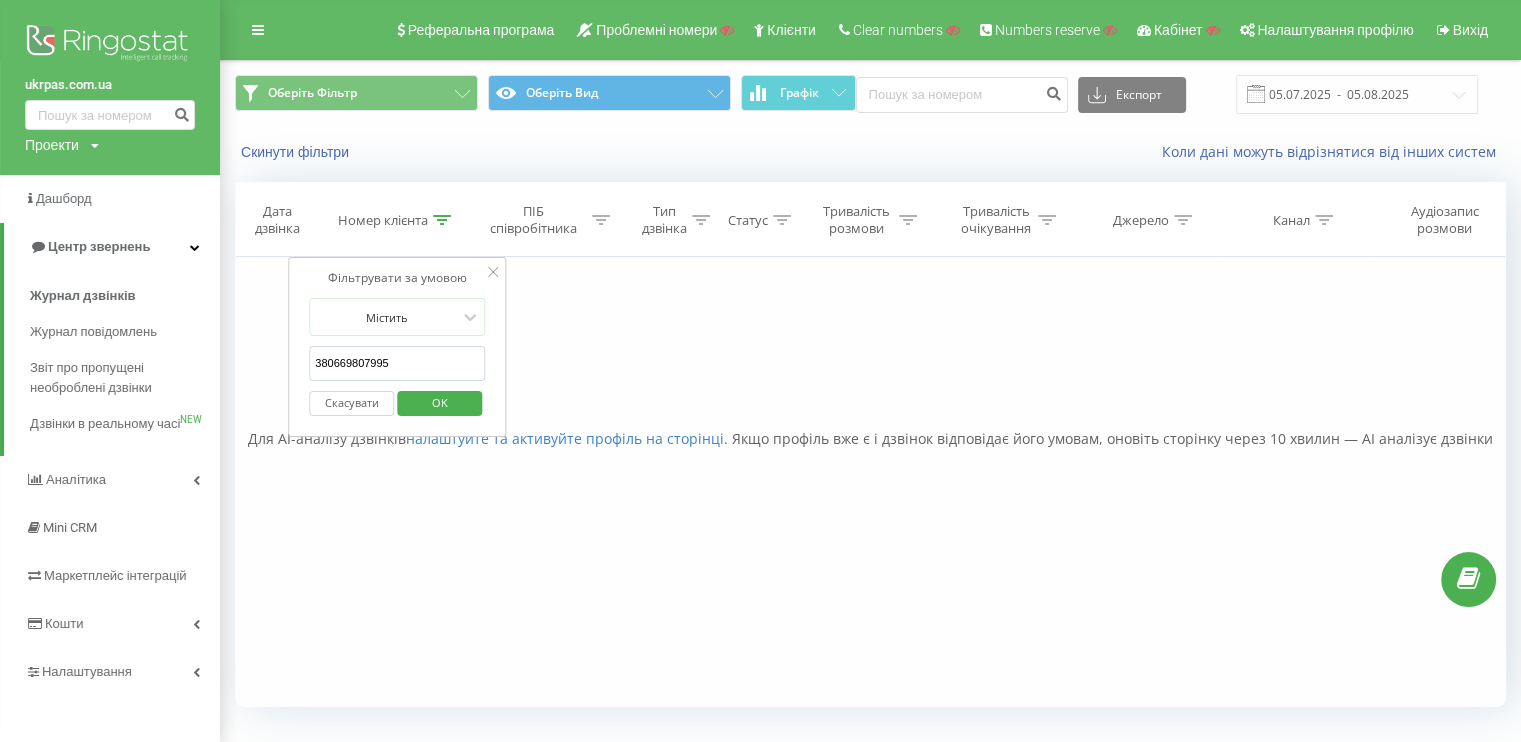 type on "380669807995" 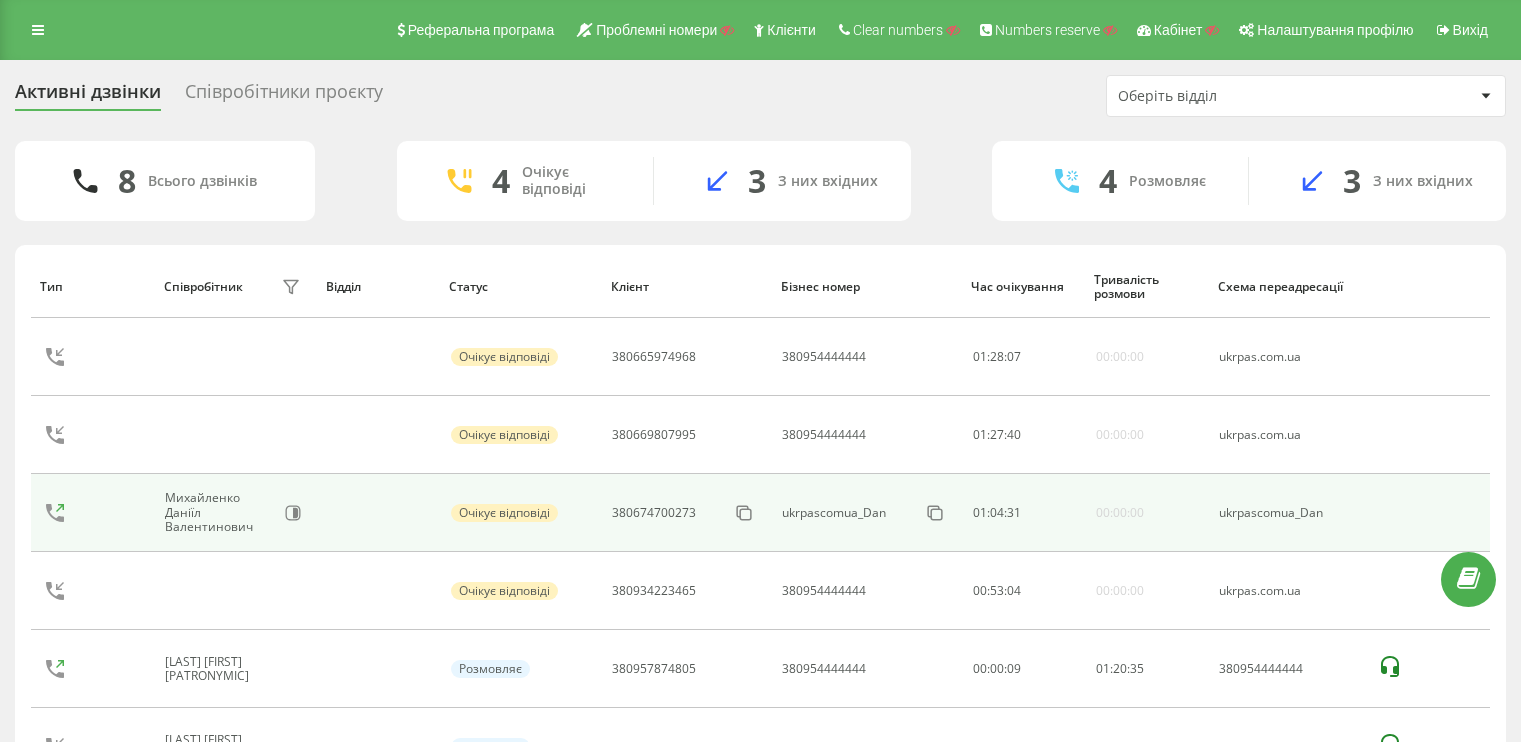scroll, scrollTop: 0, scrollLeft: 0, axis: both 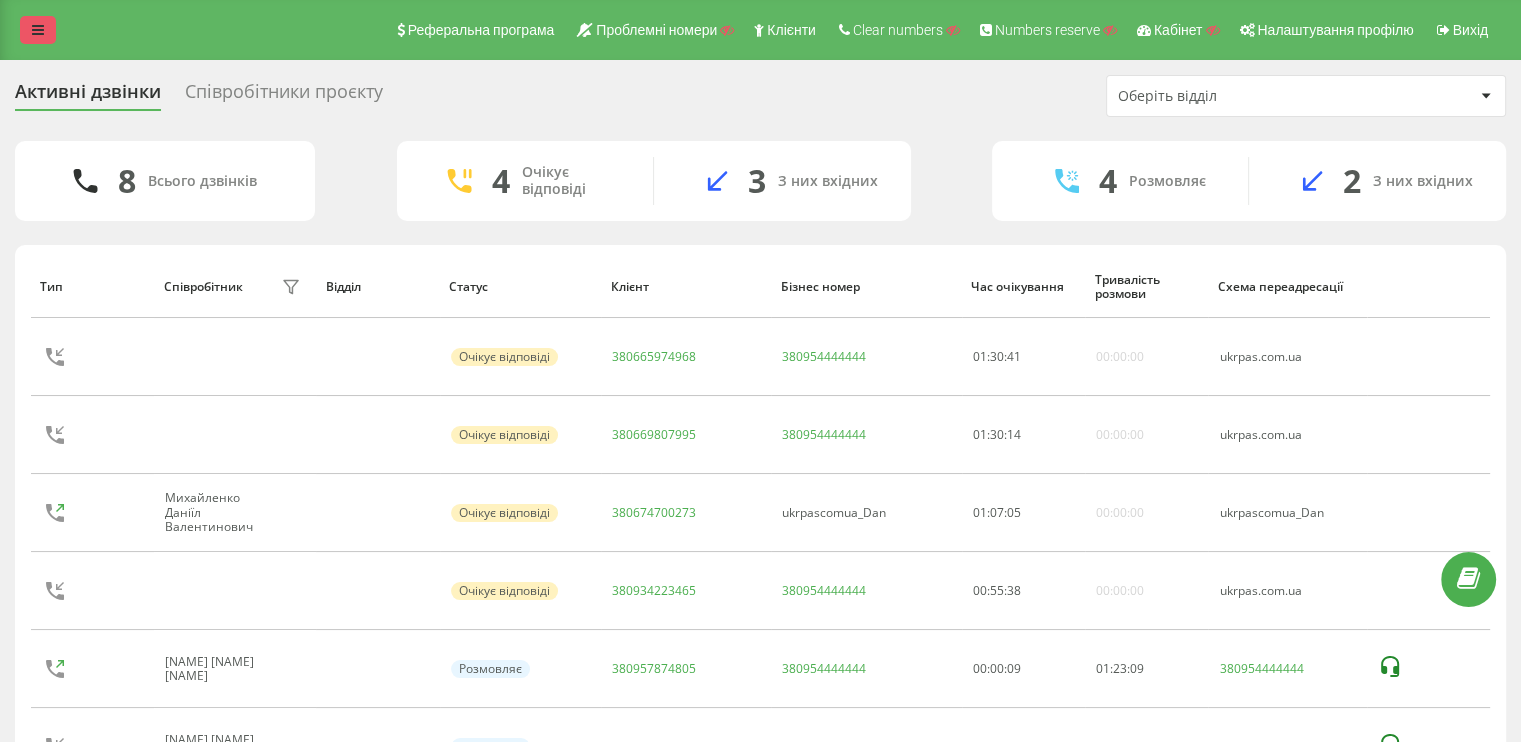 click at bounding box center [38, 30] 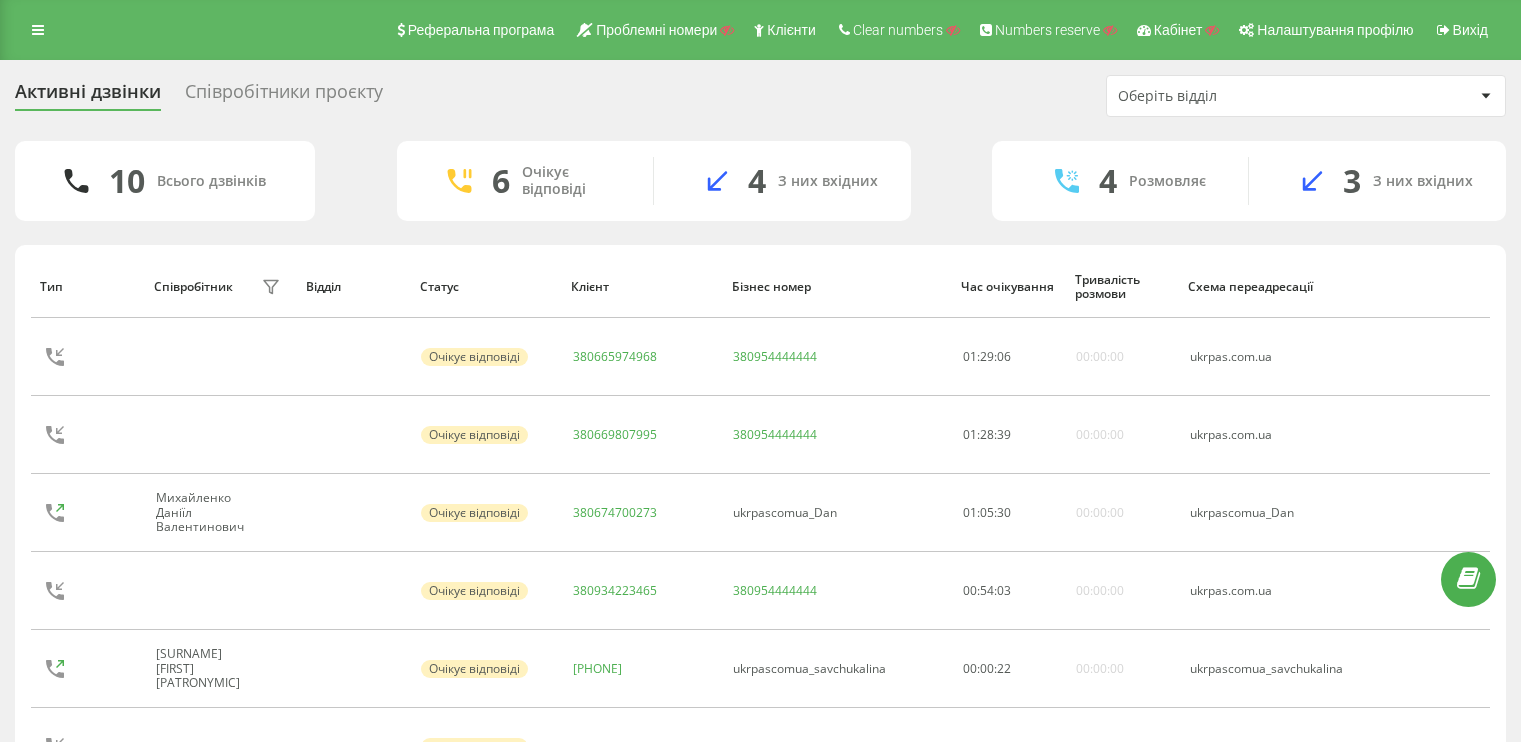 scroll, scrollTop: 0, scrollLeft: 0, axis: both 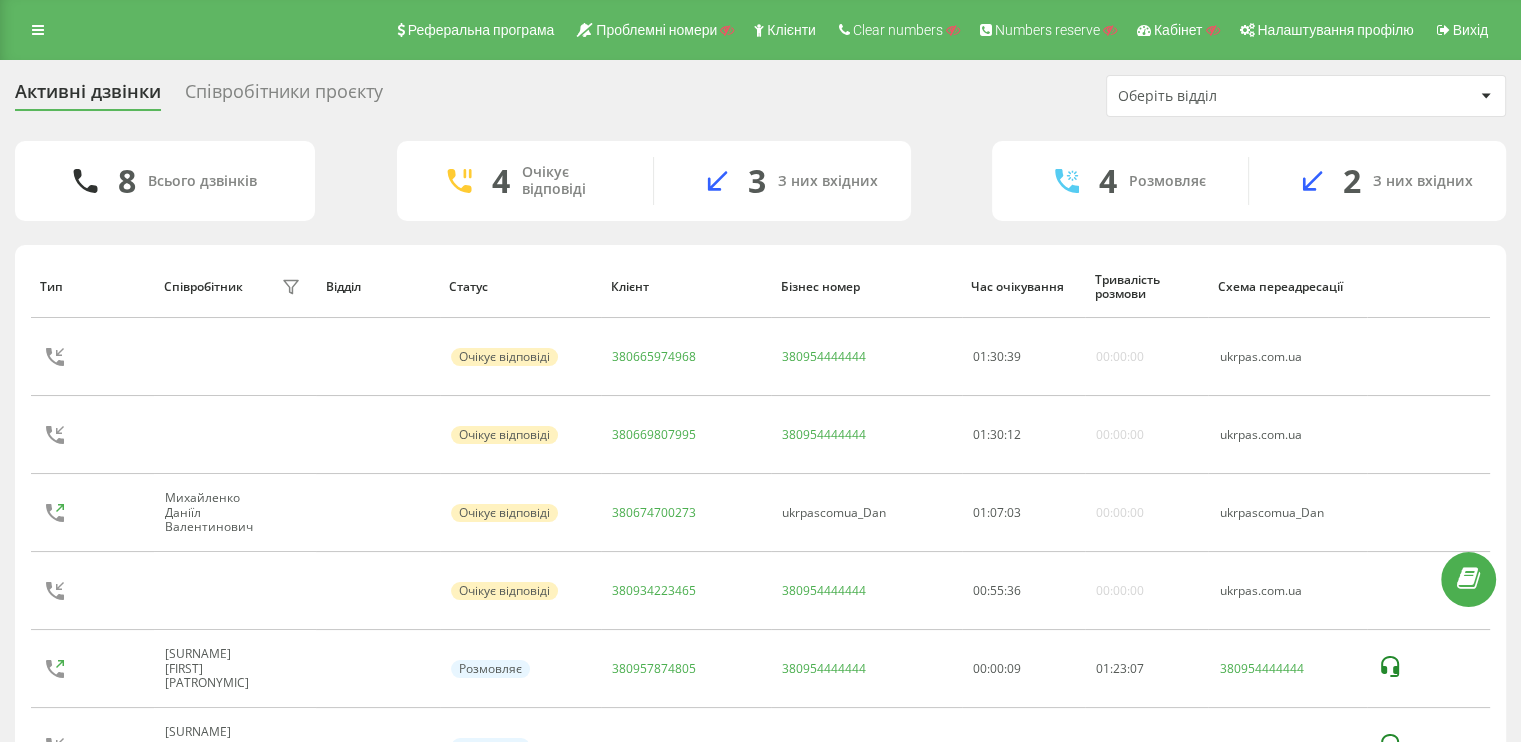 click on "Реферальна програма Проблемні номери Клієнти Clear numbers Numbers reserve Кабінет Налаштування профілю Вихід" at bounding box center (760, 30) 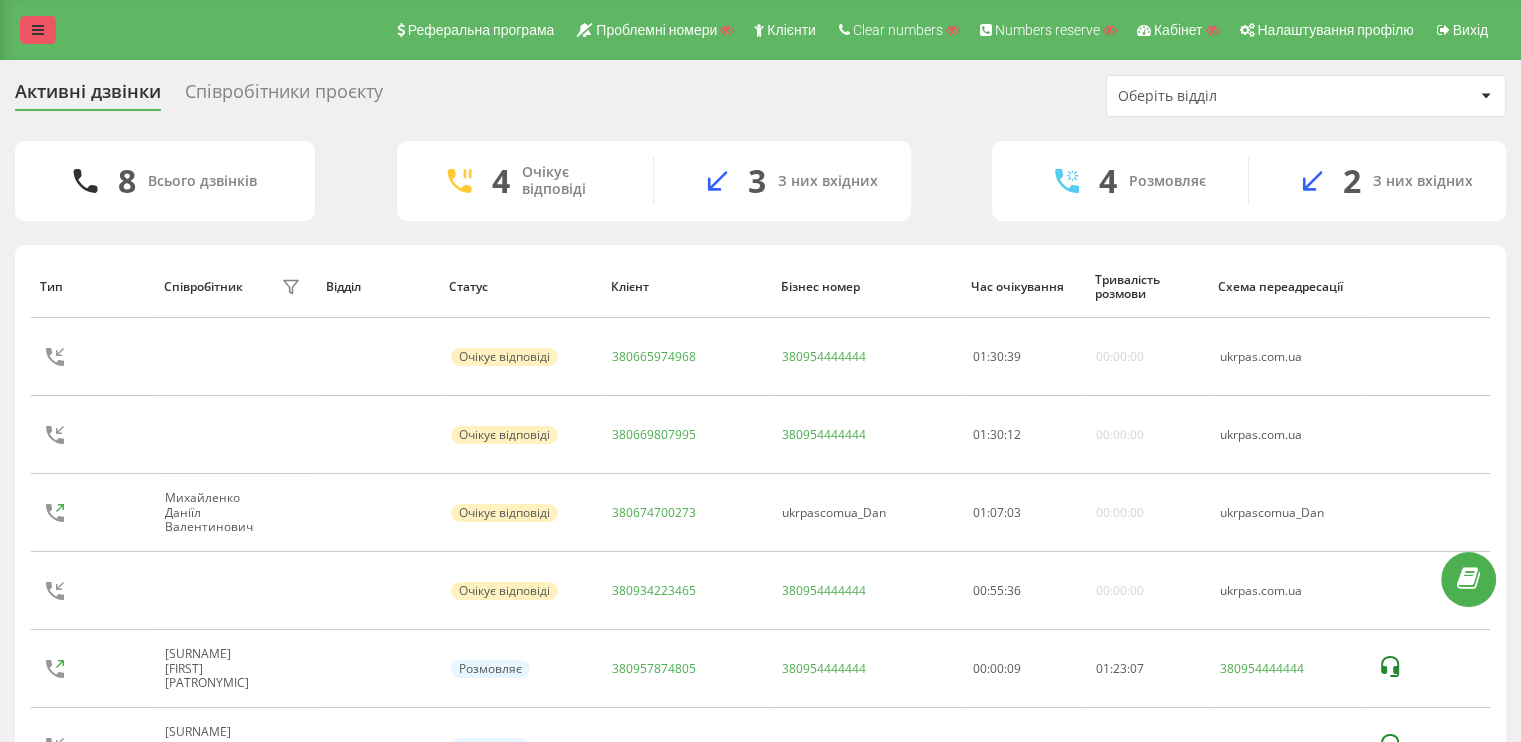 click at bounding box center [38, 30] 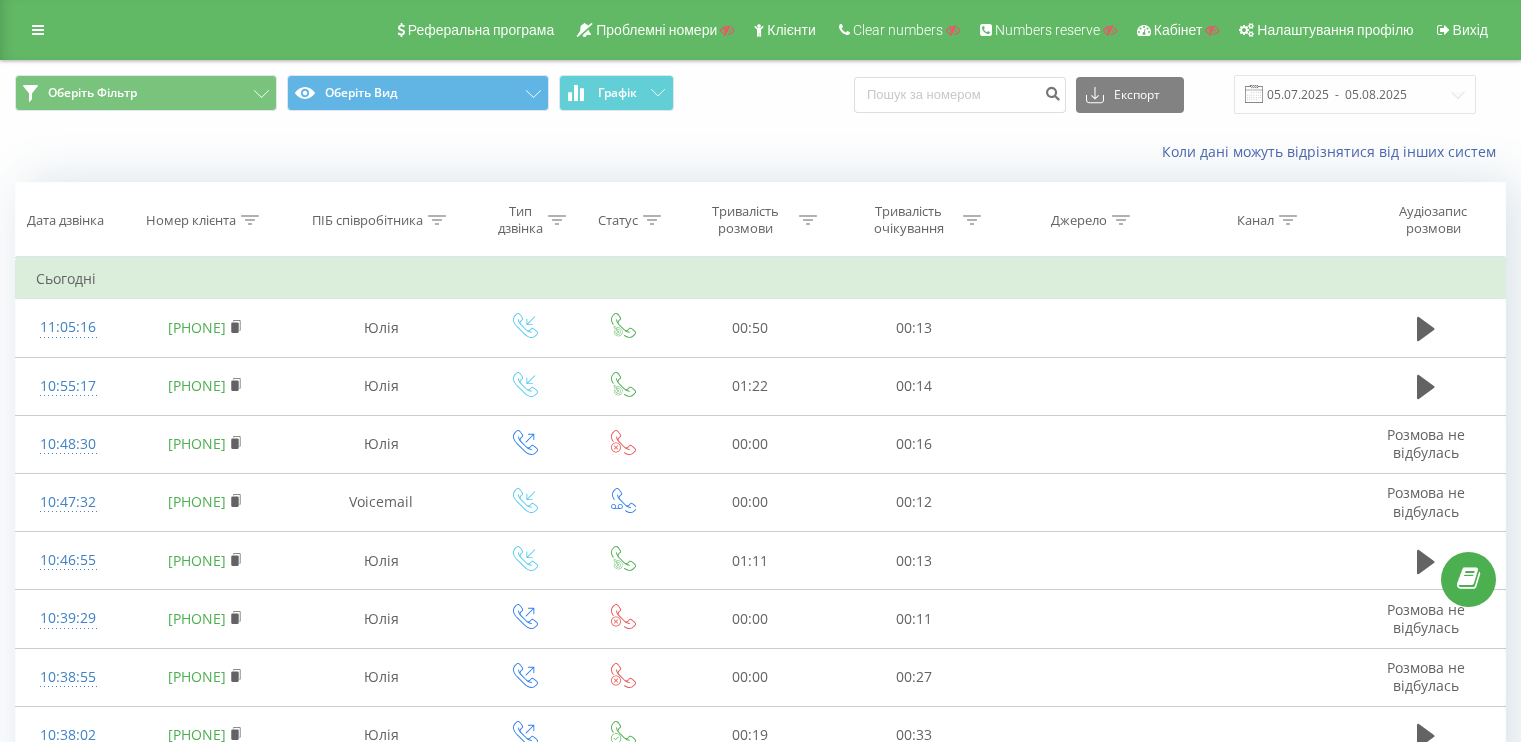 scroll, scrollTop: 0, scrollLeft: 0, axis: both 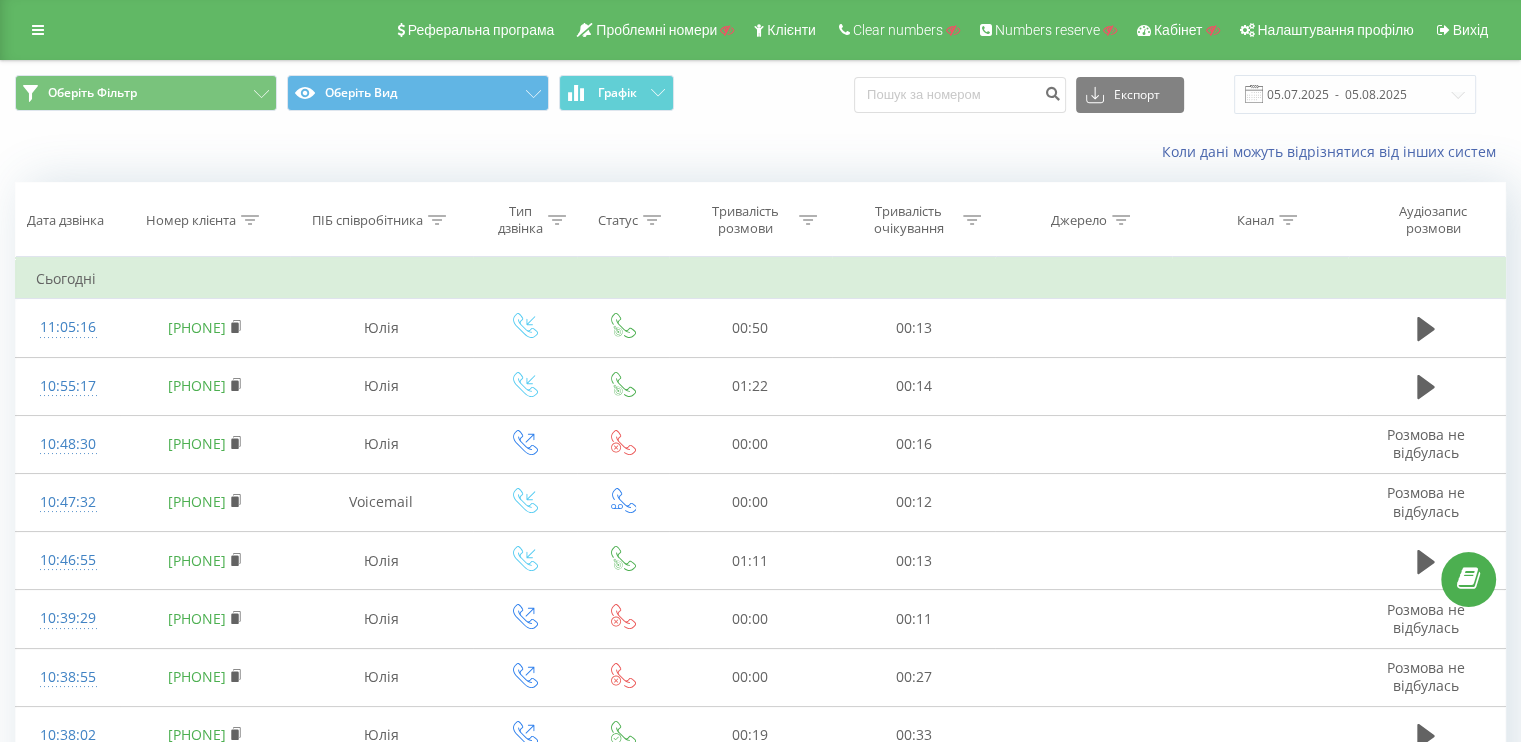 click at bounding box center [250, 220] 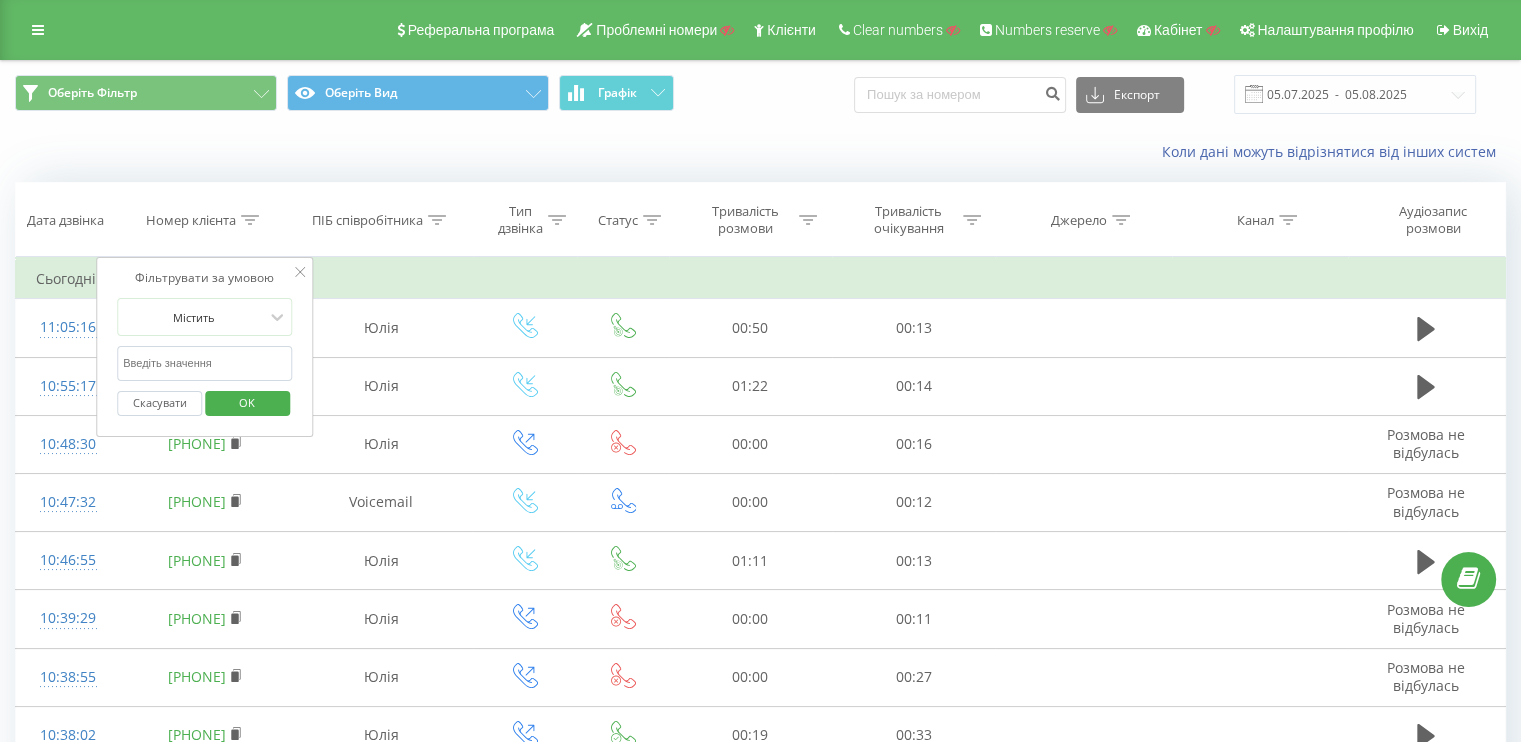 drag, startPoint x: 235, startPoint y: 358, endPoint x: 231, endPoint y: 371, distance: 13.601471 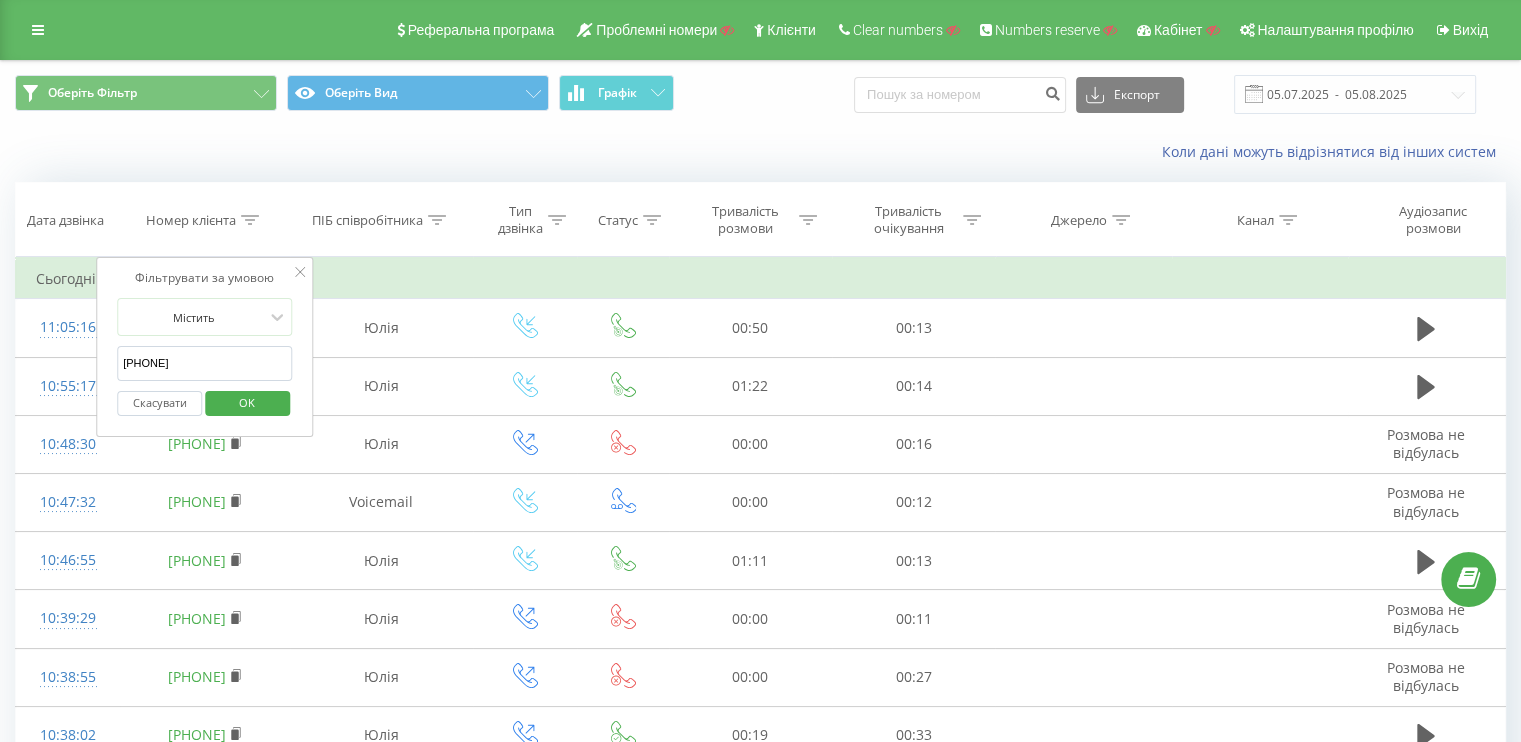 type on "380681001472" 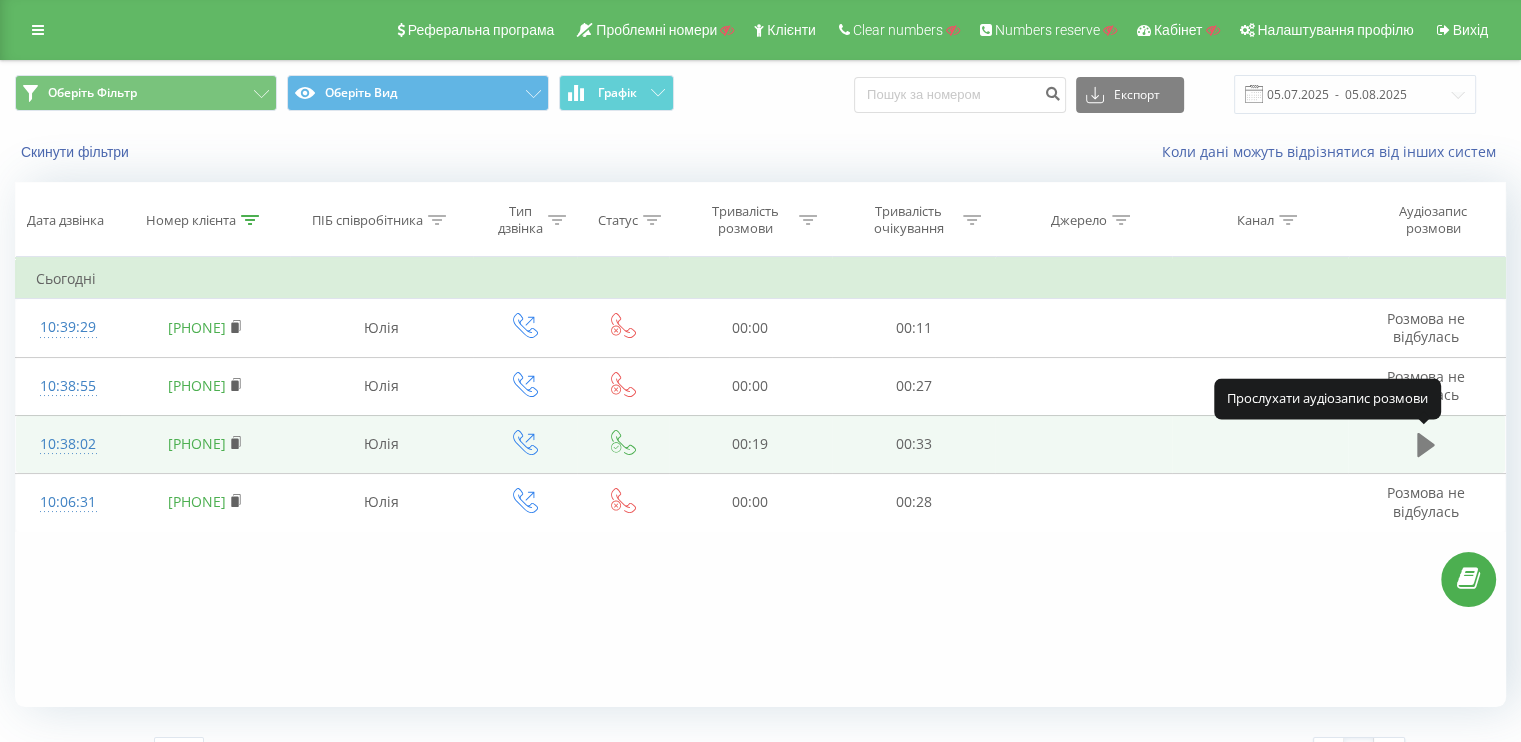 click 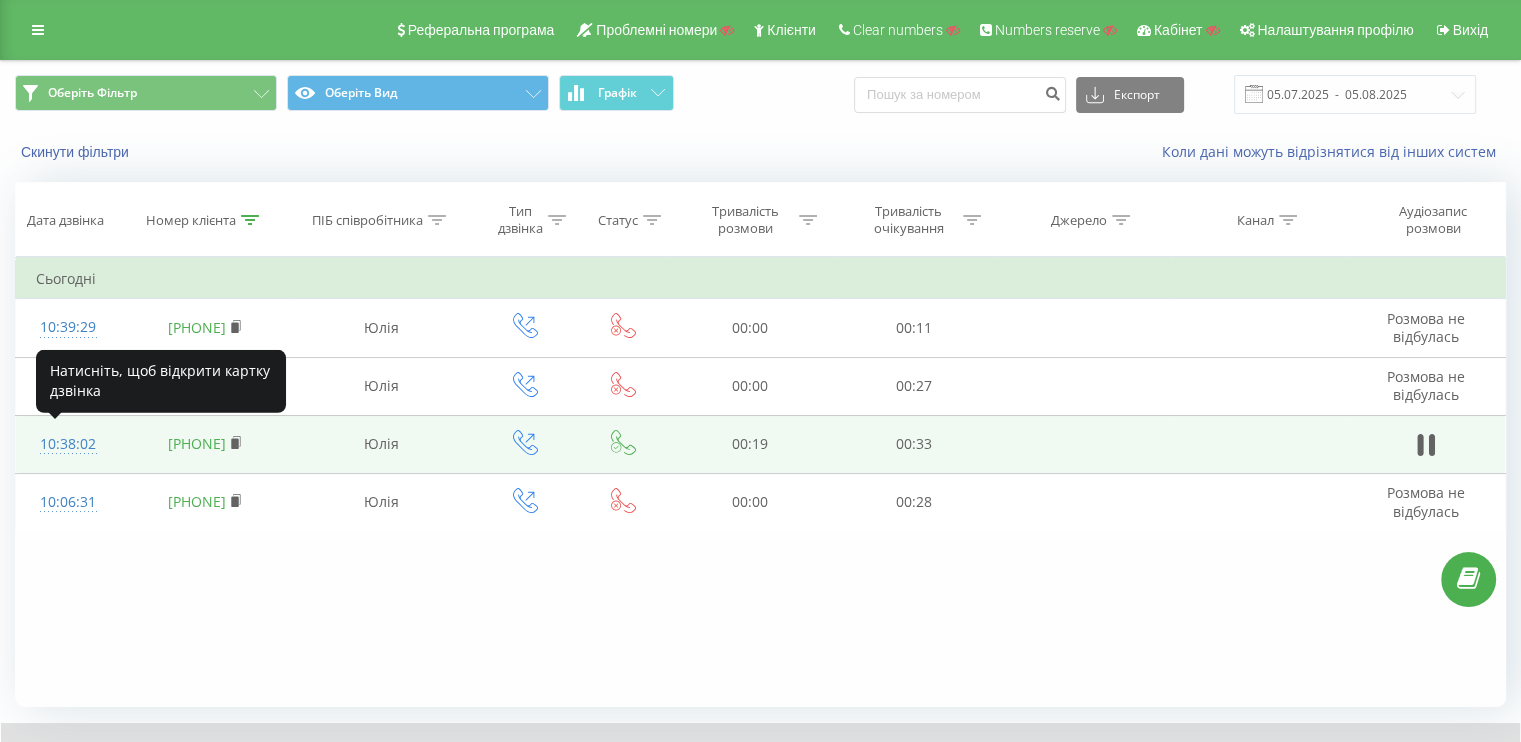 click on "10:38:02" at bounding box center (68, 444) 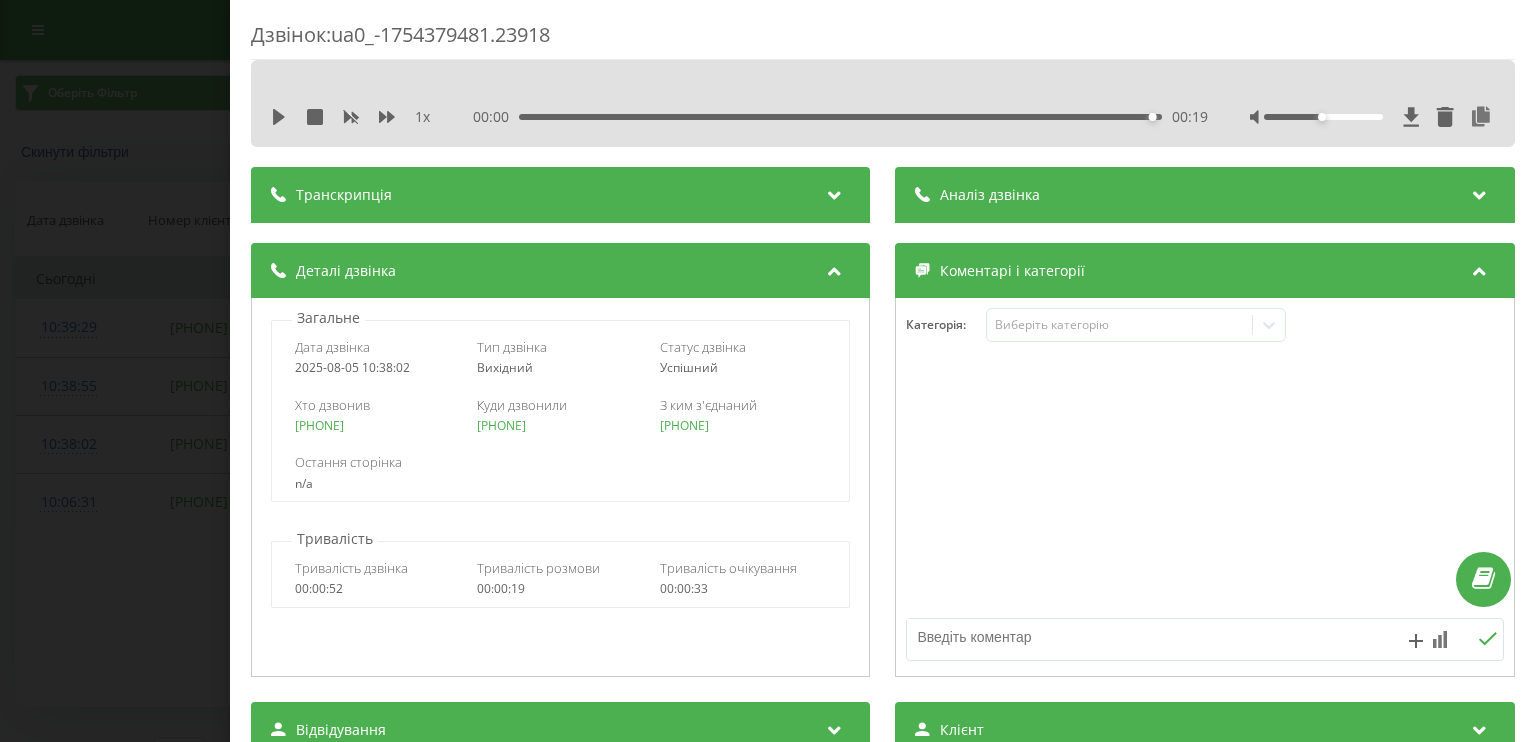 click on "Дзвінок :  ua0_-1754379481.23918   1 x  00:00 00:19   00:19   Транскрипція Для AI-аналізу майбутніх дзвінків  налаштуйте та активуйте профіль на сторінці . Якщо профіль вже є і дзвінок відповідає його умовам, оновіть сторінку через 10 хвилин - AI аналізує поточний дзвінок. Аналіз дзвінка Для AI-аналізу майбутніх дзвінків  налаштуйте та активуйте профіль на сторінці . Якщо профіль вже є і дзвінок відповідає його умовам, оновіть сторінку через 10 хвилин - AI аналізує поточний дзвінок. Деталі дзвінка Загальне Дата дзвінка 2025-08-05 10:38:02 Тип дзвінка Вихідний Статус дзвінка Успішний 380987575745 n/a" at bounding box center [768, 371] 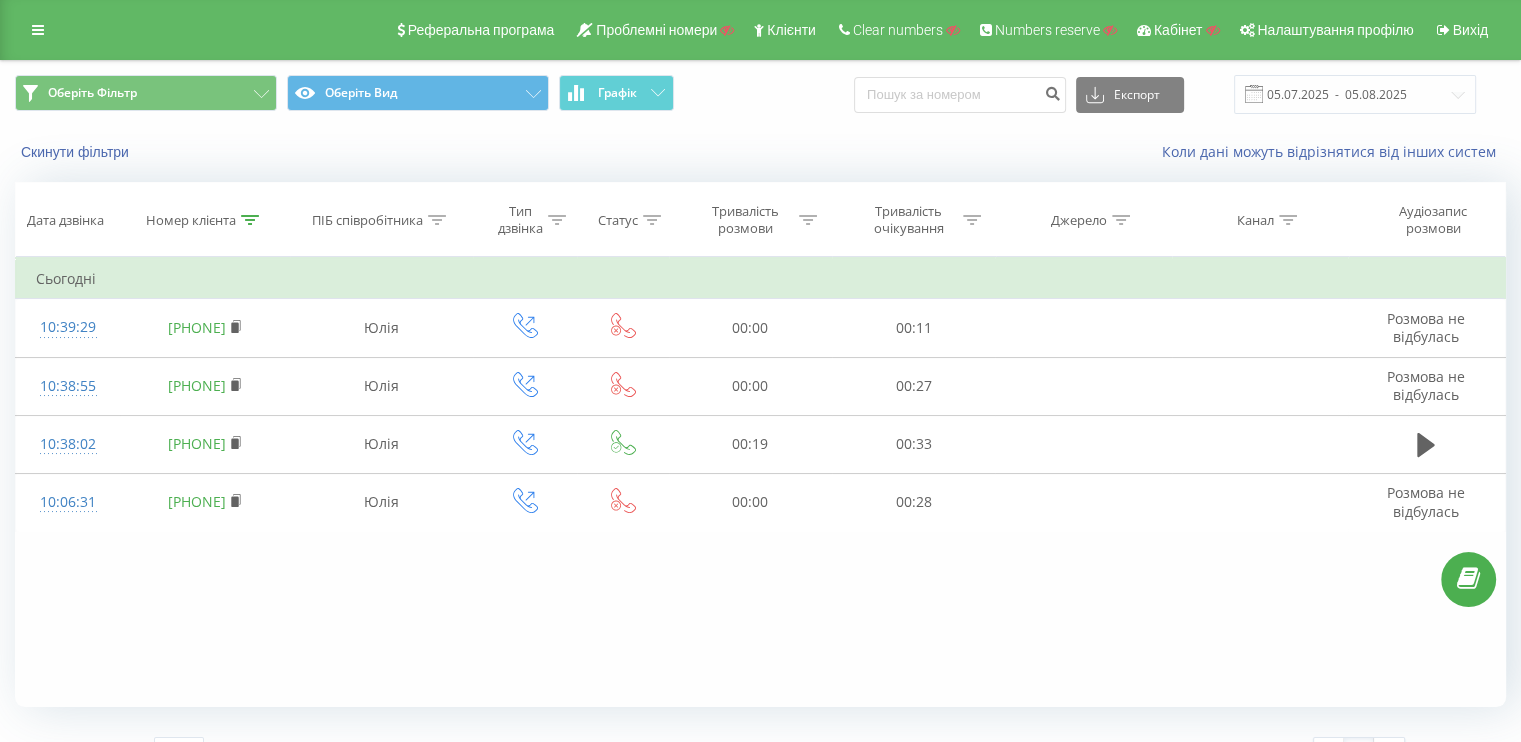 click 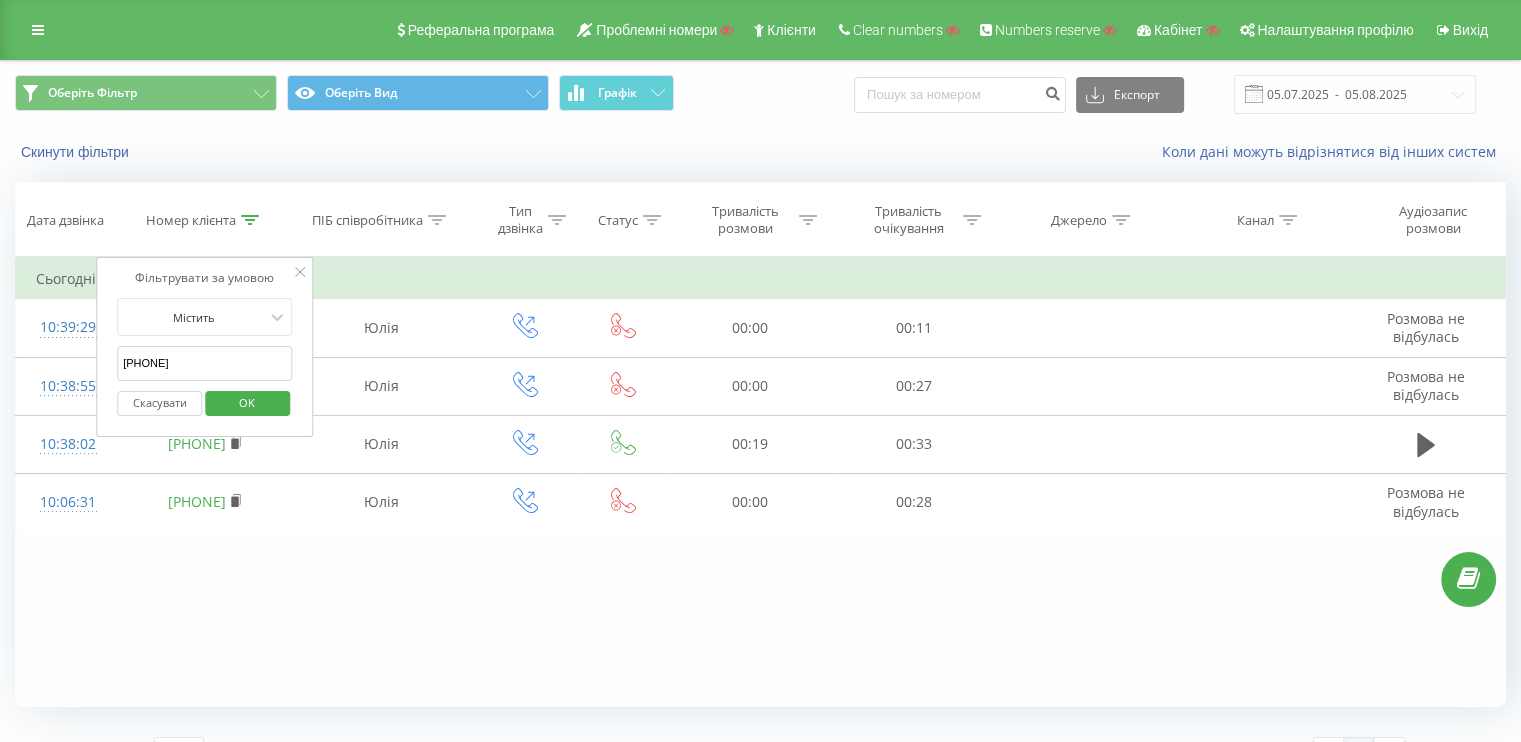 click on "Скасувати" at bounding box center (159, 403) 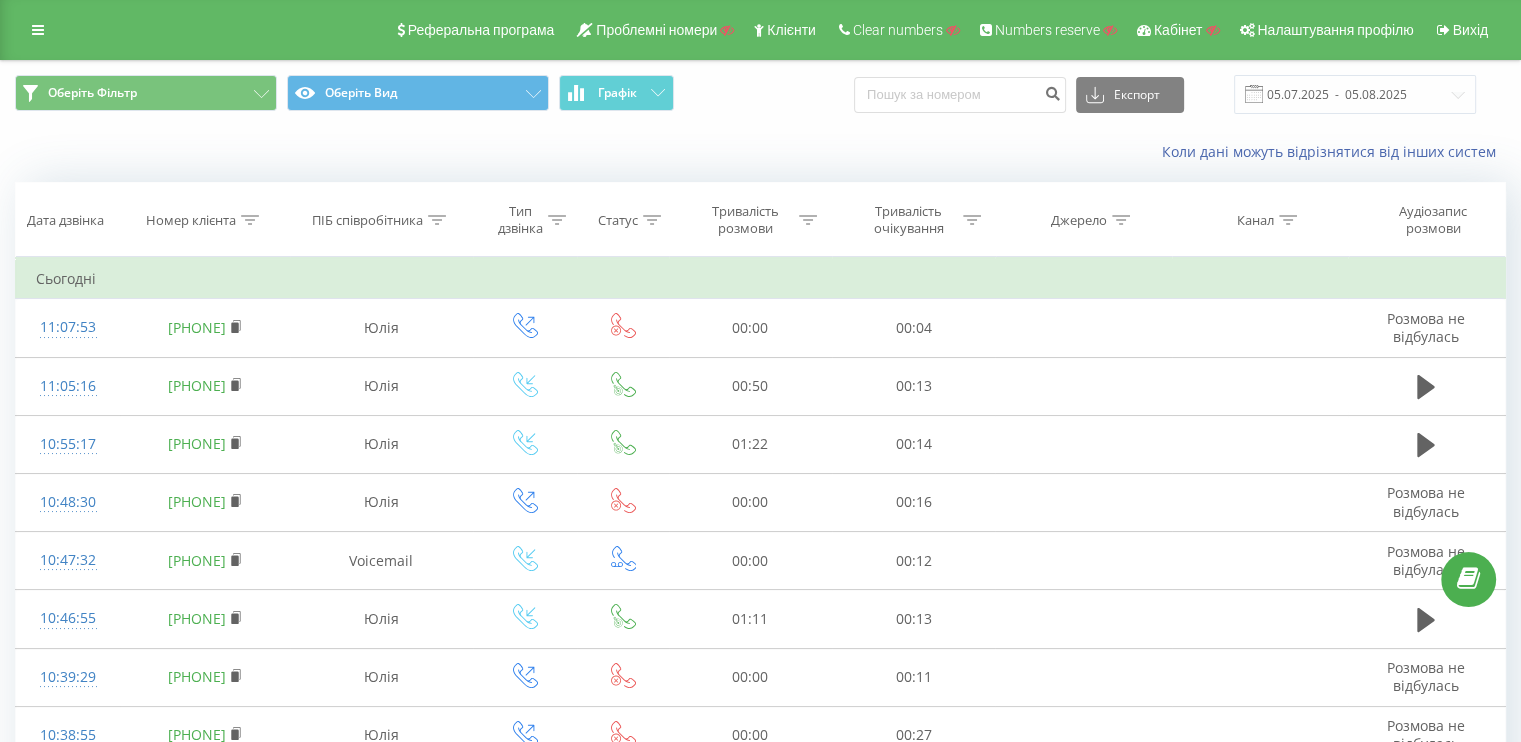 click 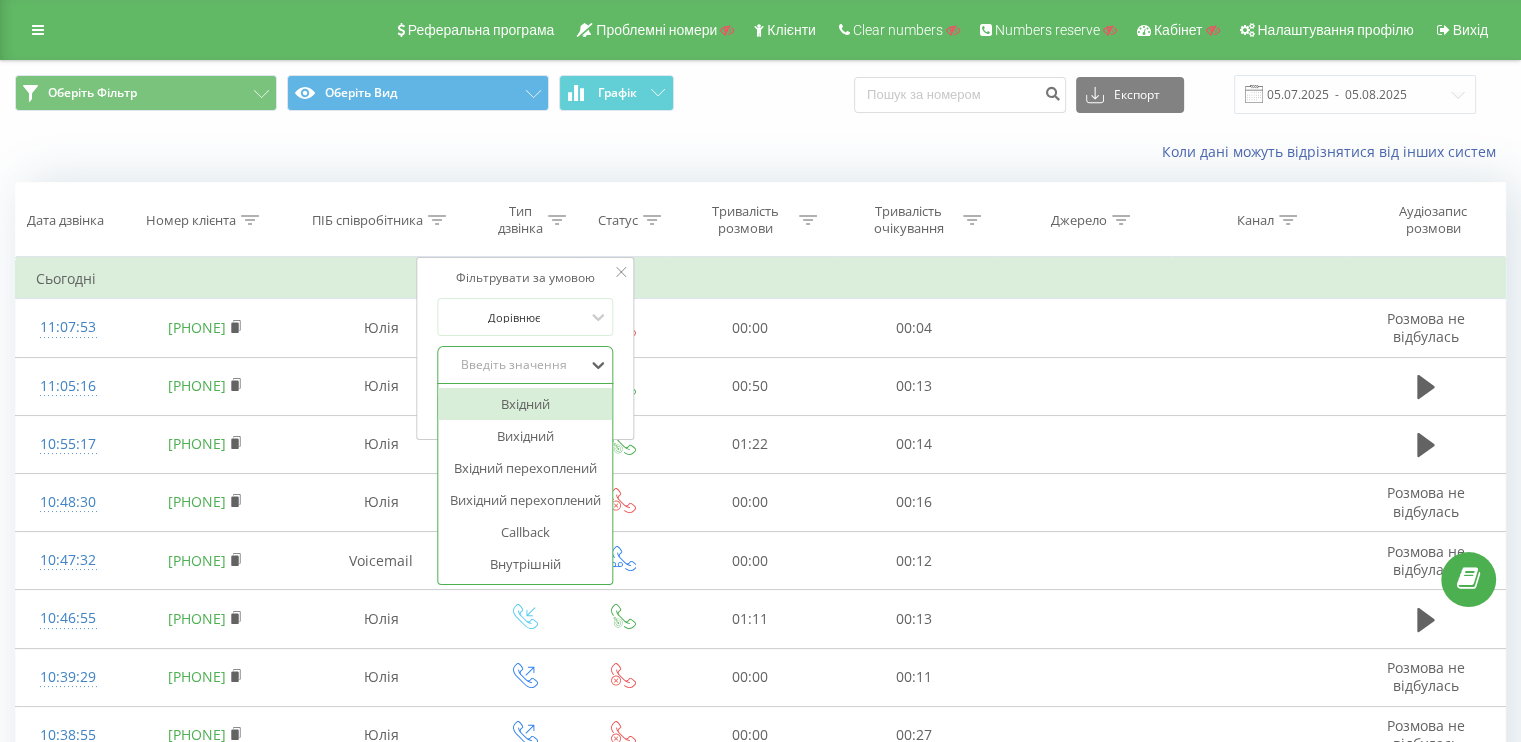 click on "Введіть значення" at bounding box center (514, 365) 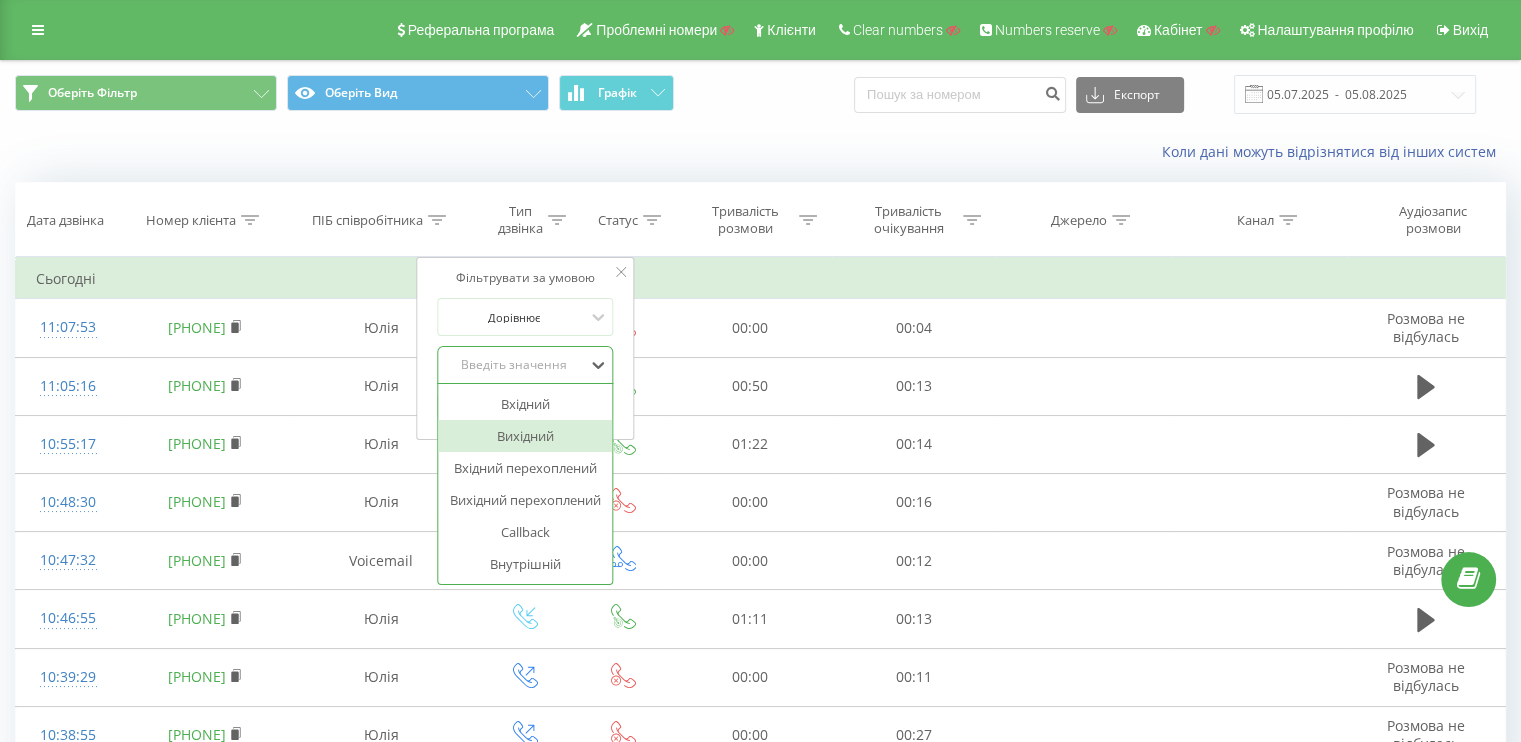 click on "Вихідний" at bounding box center [525, 436] 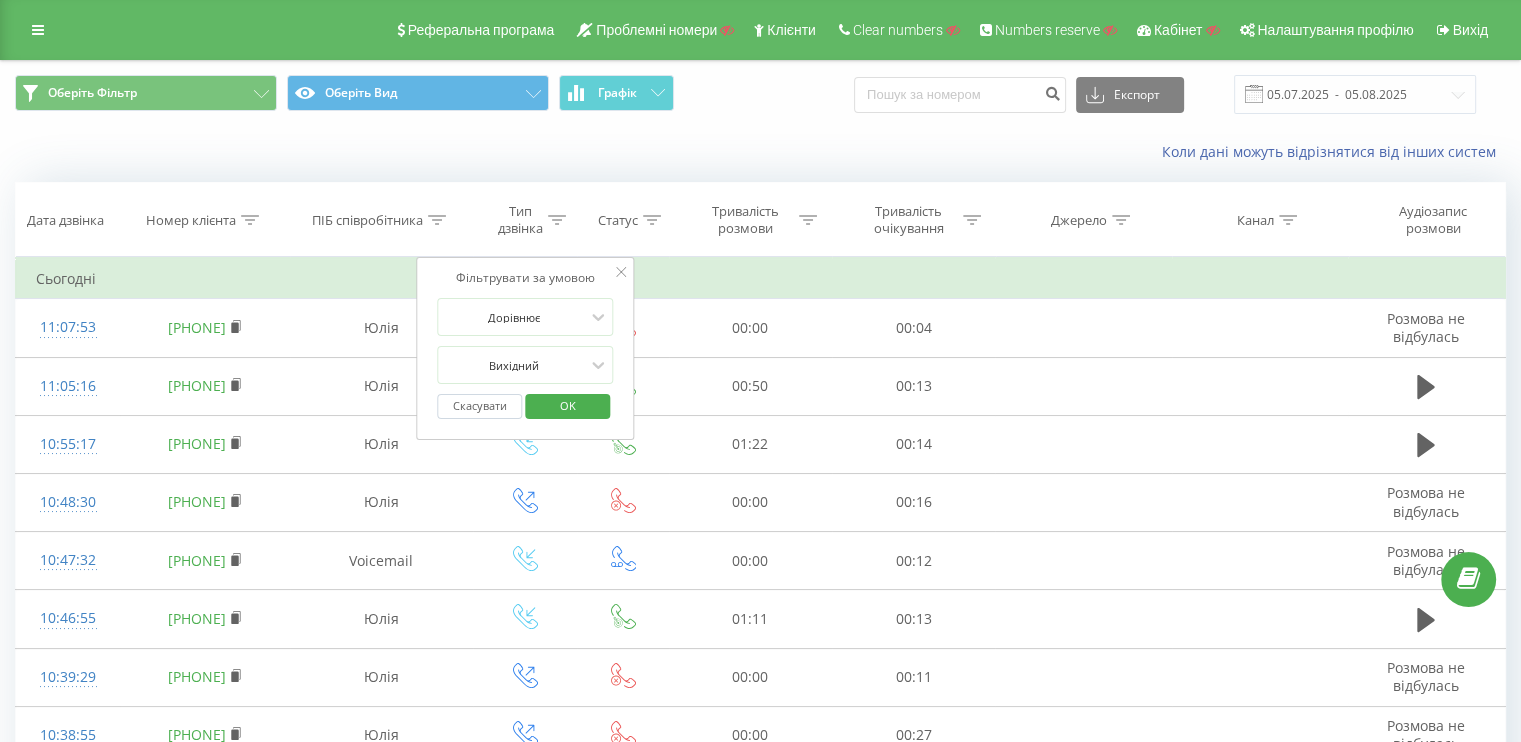 click on "OK" at bounding box center (568, 405) 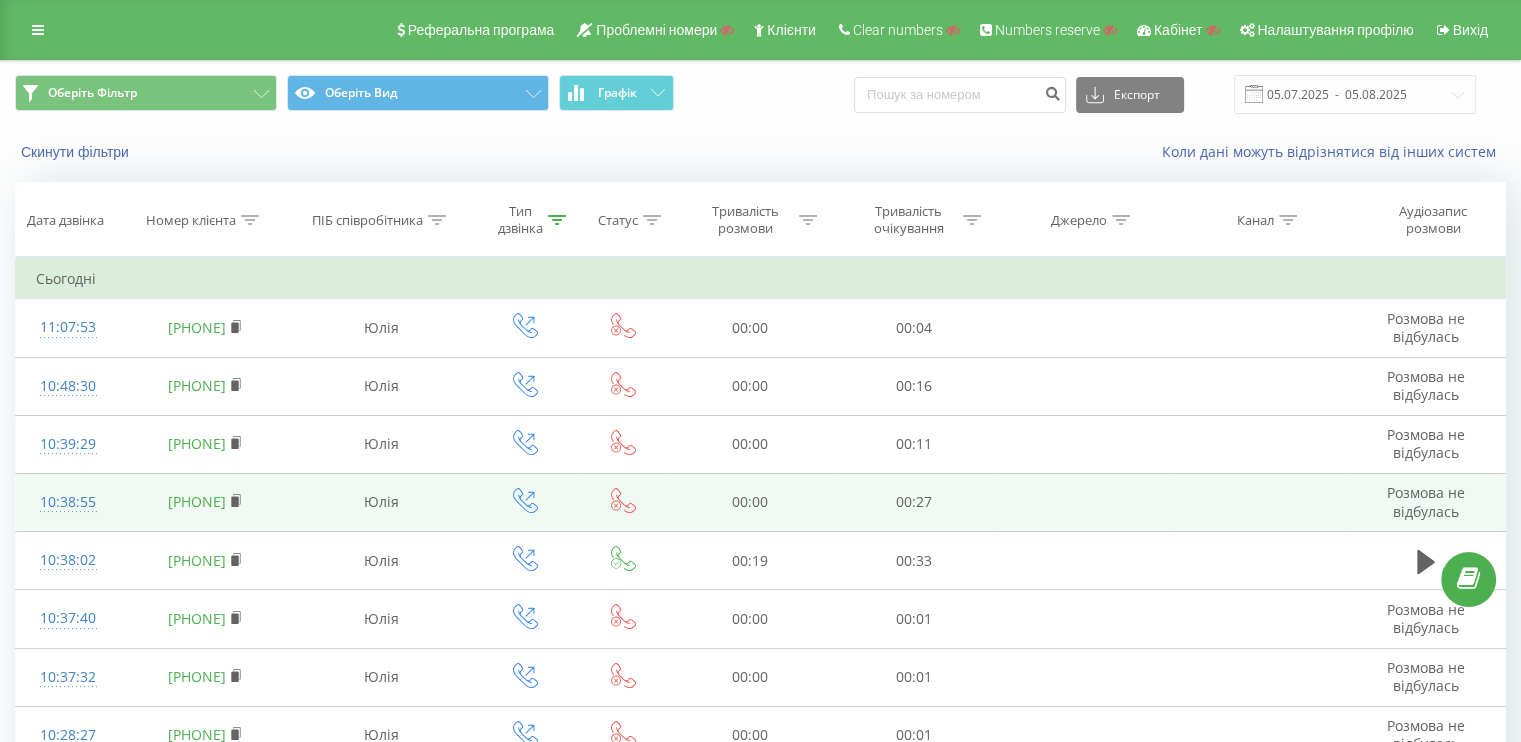 scroll, scrollTop: 100, scrollLeft: 0, axis: vertical 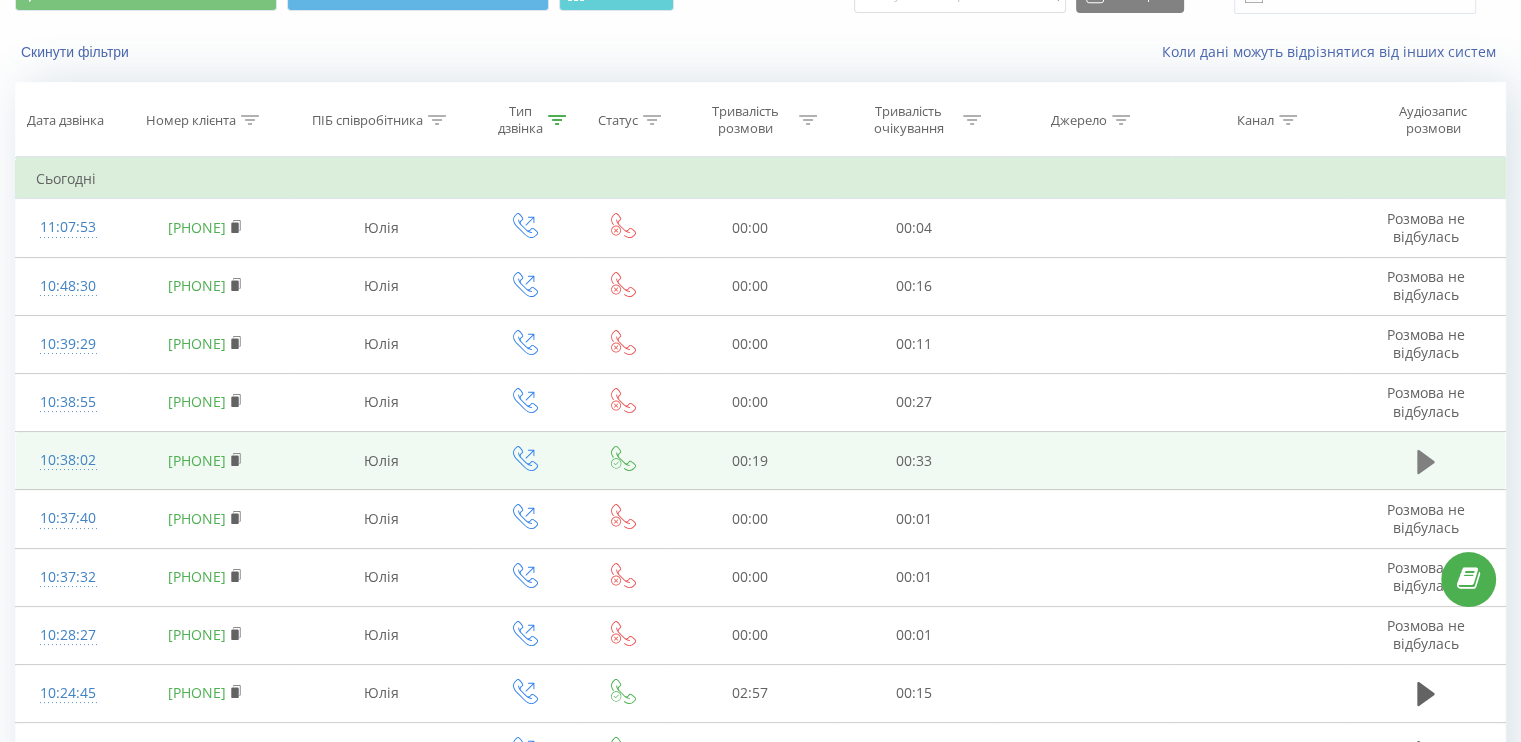 click at bounding box center (1426, 462) 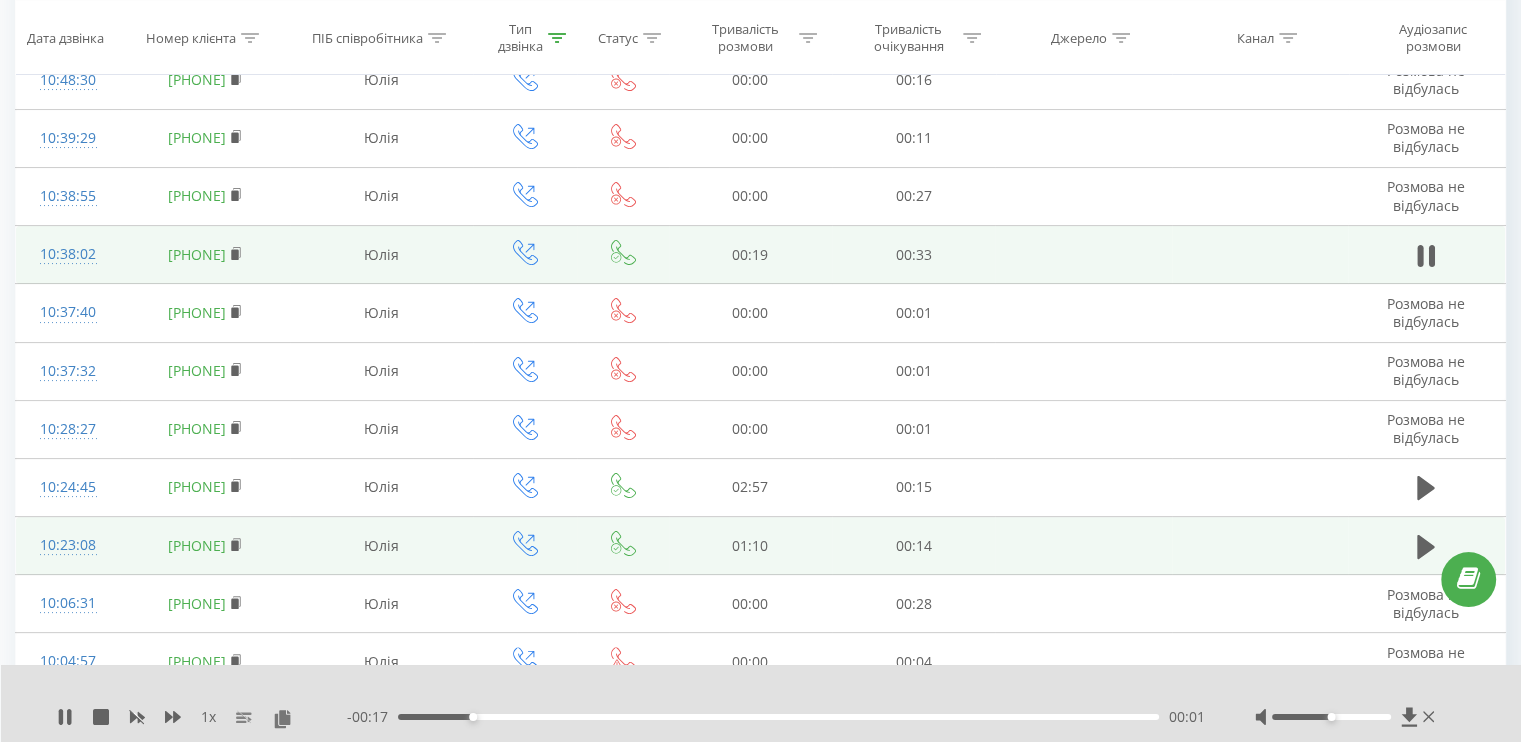 scroll, scrollTop: 400, scrollLeft: 0, axis: vertical 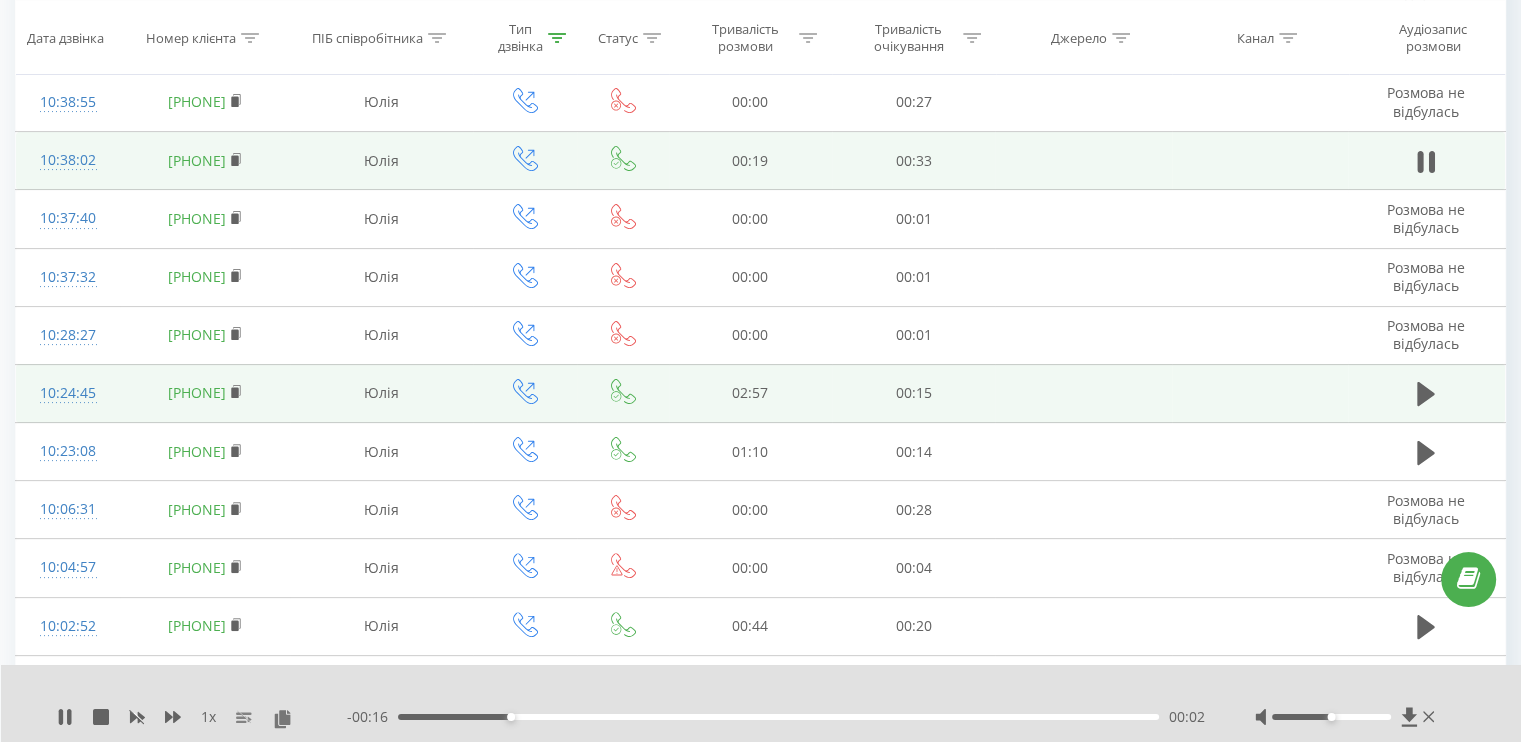 click at bounding box center (1426, 393) 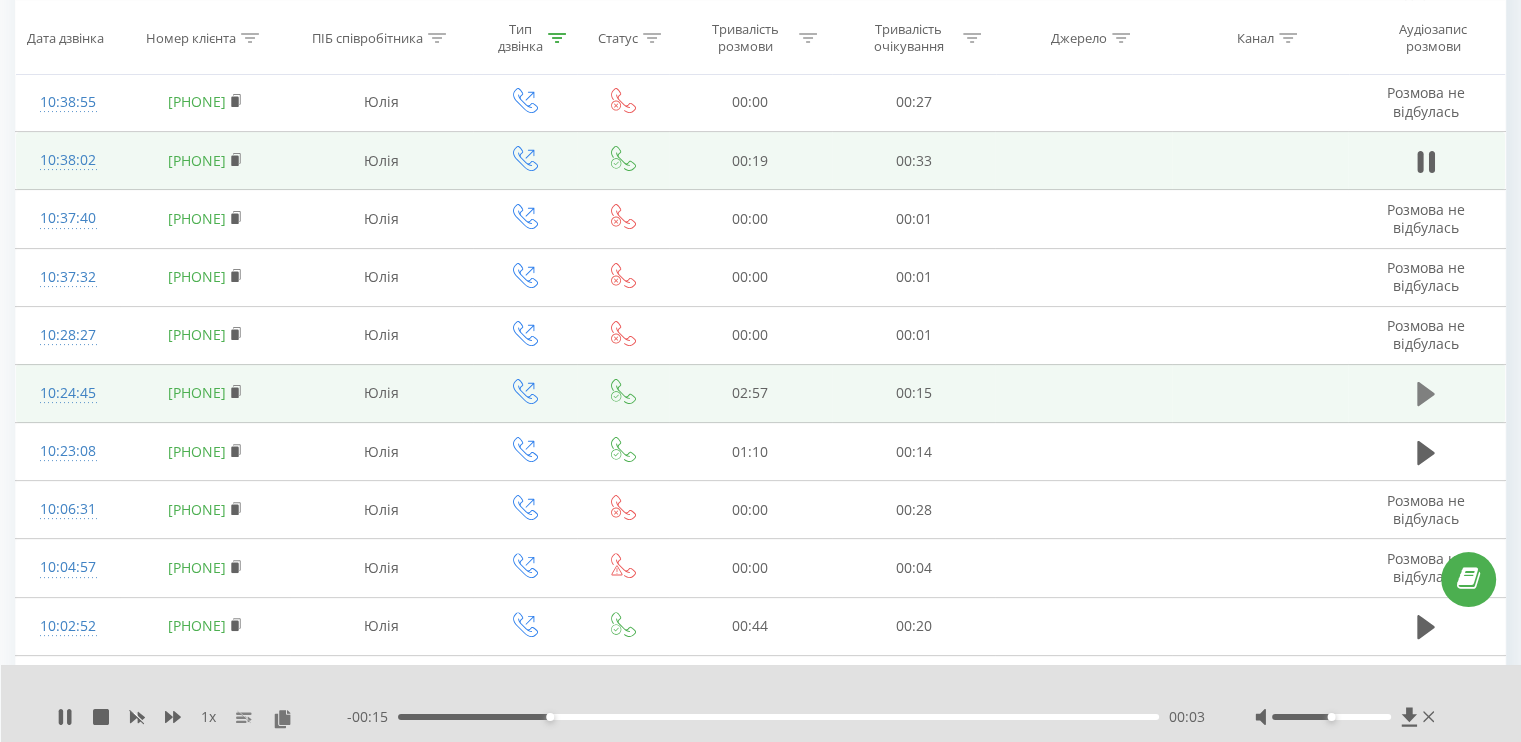 click 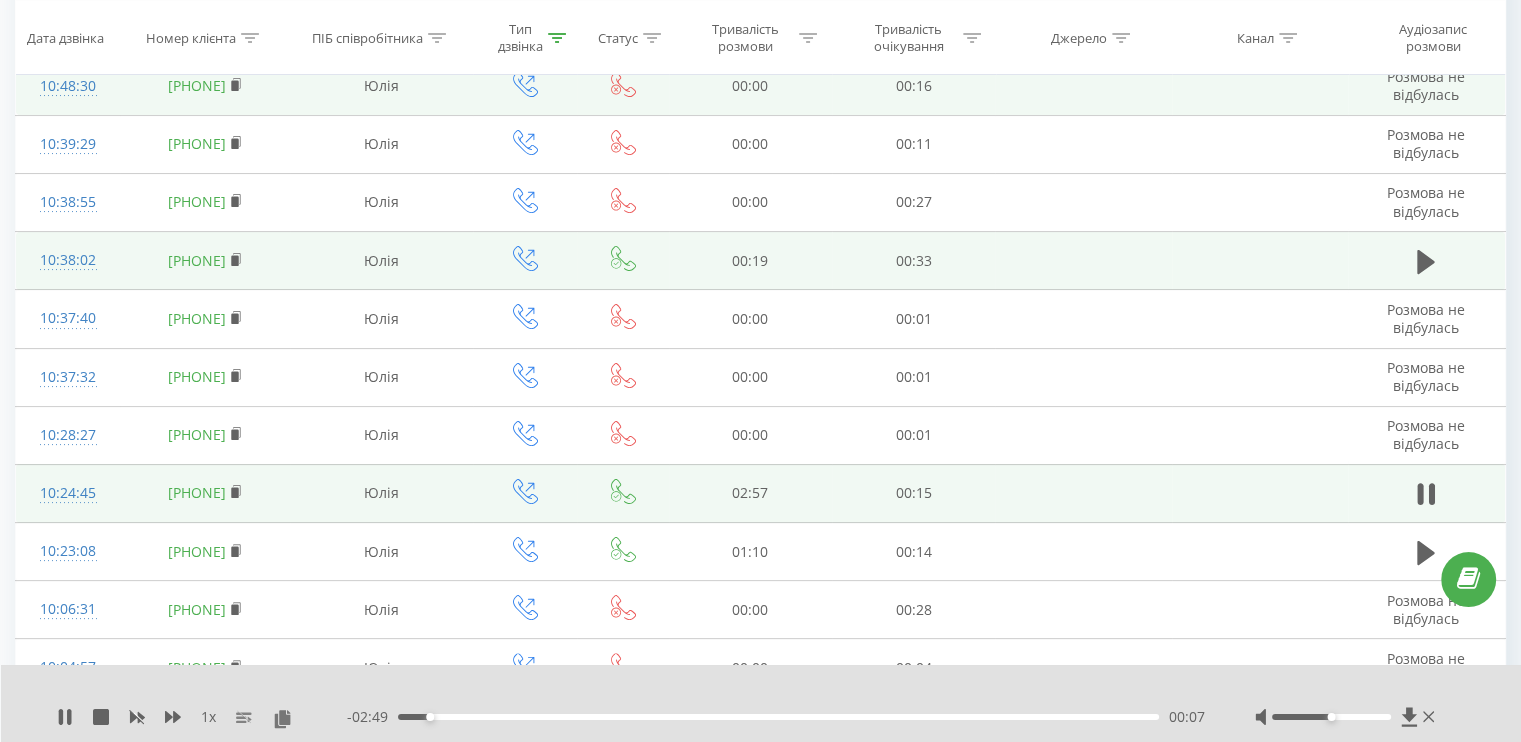 scroll, scrollTop: 0, scrollLeft: 0, axis: both 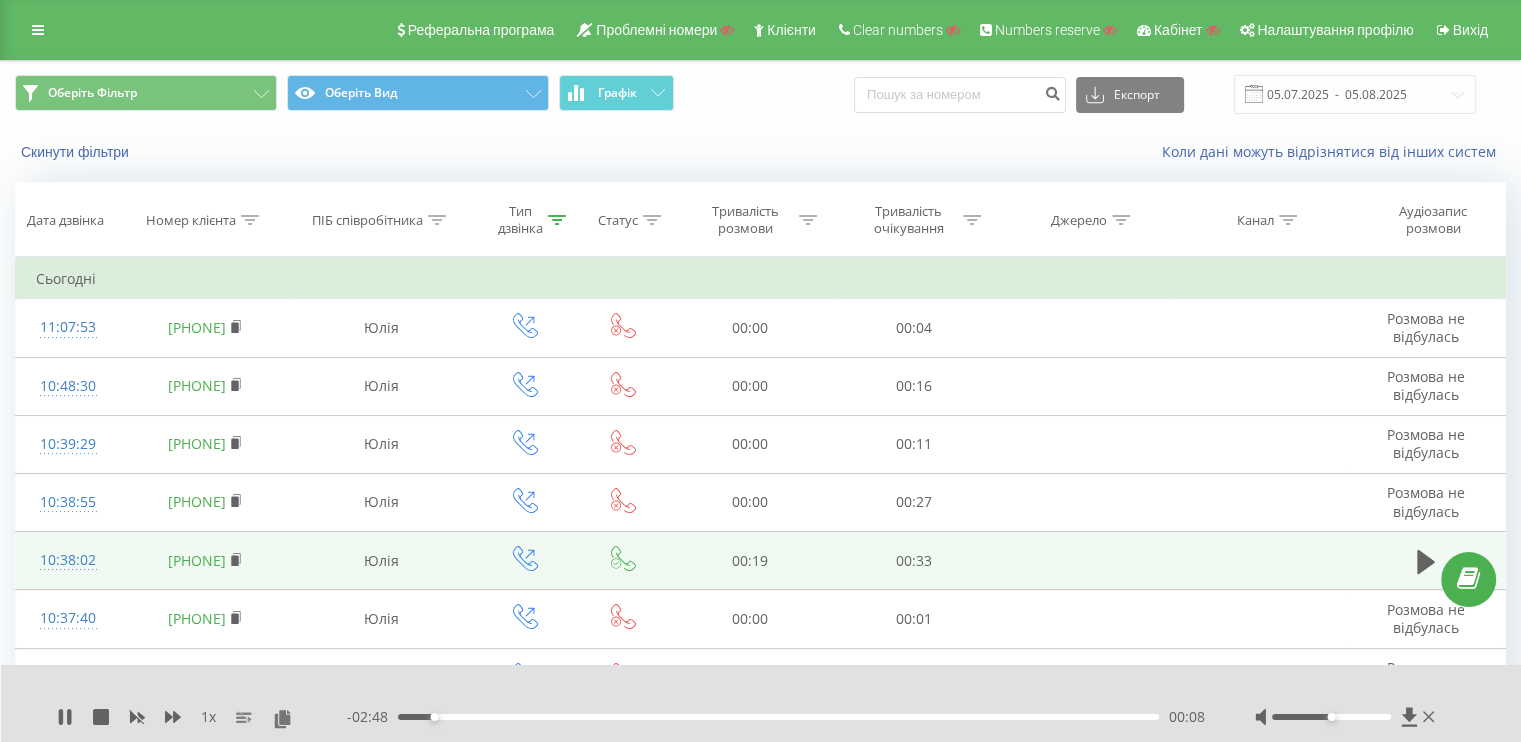 click 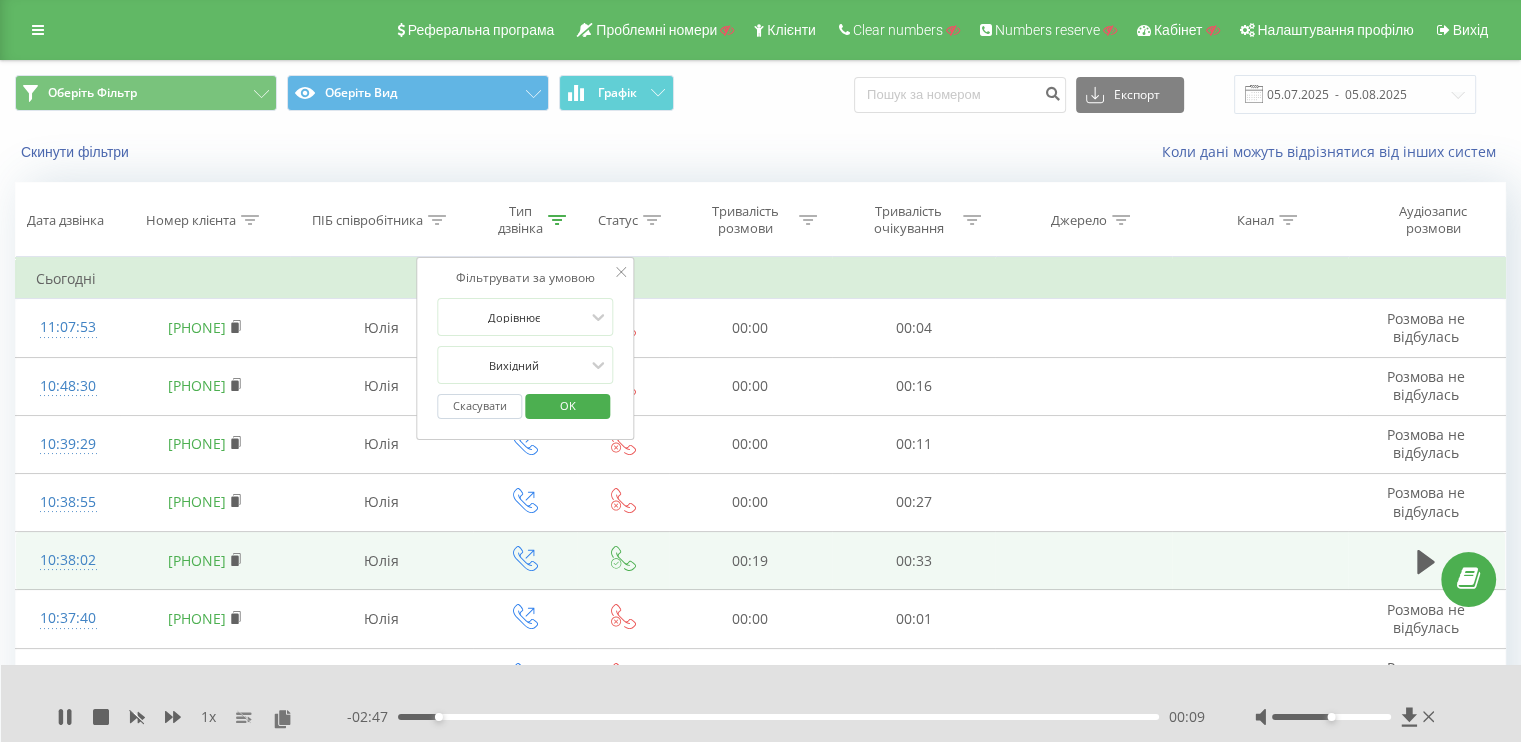 click on "Скасувати" at bounding box center (479, 406) 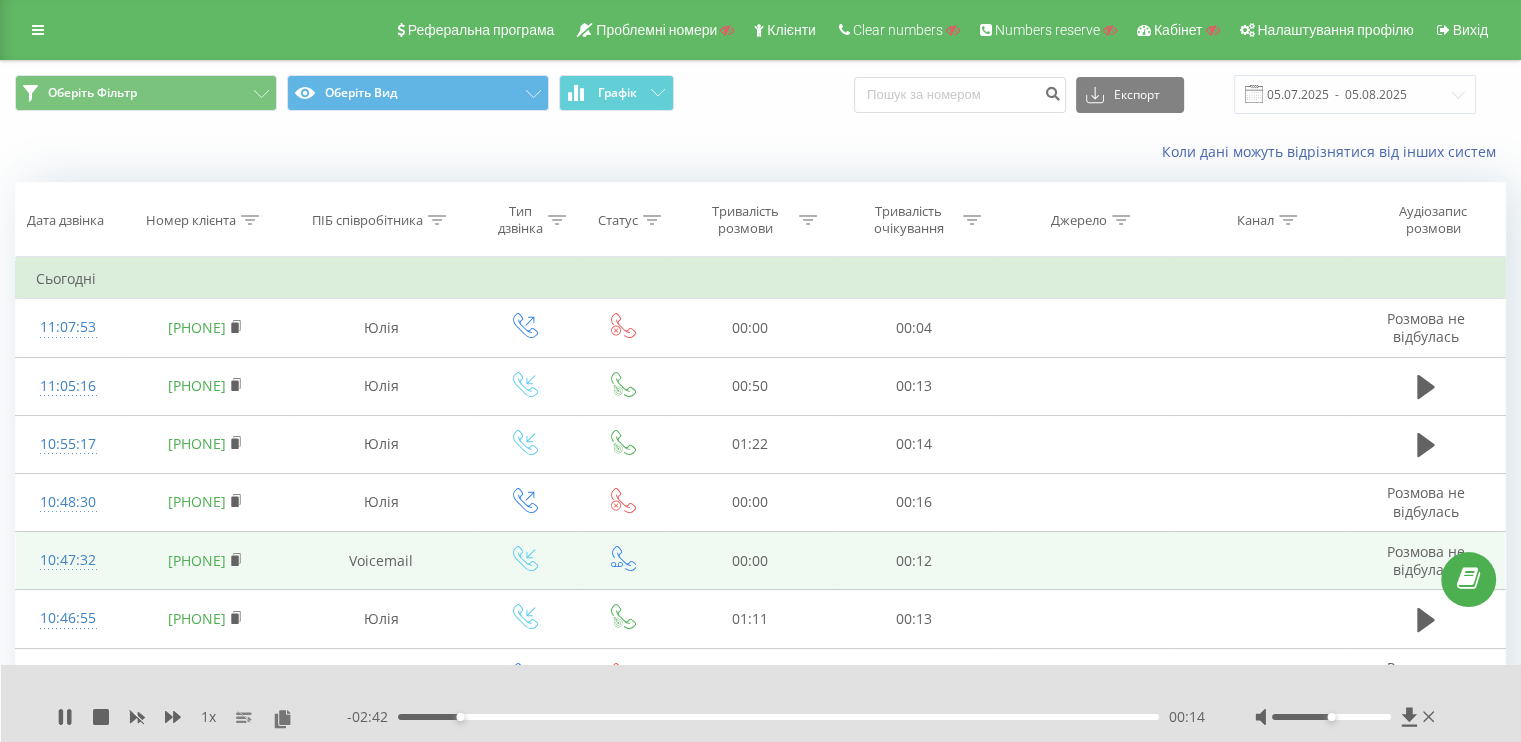 click on "00:14" at bounding box center [778, 717] 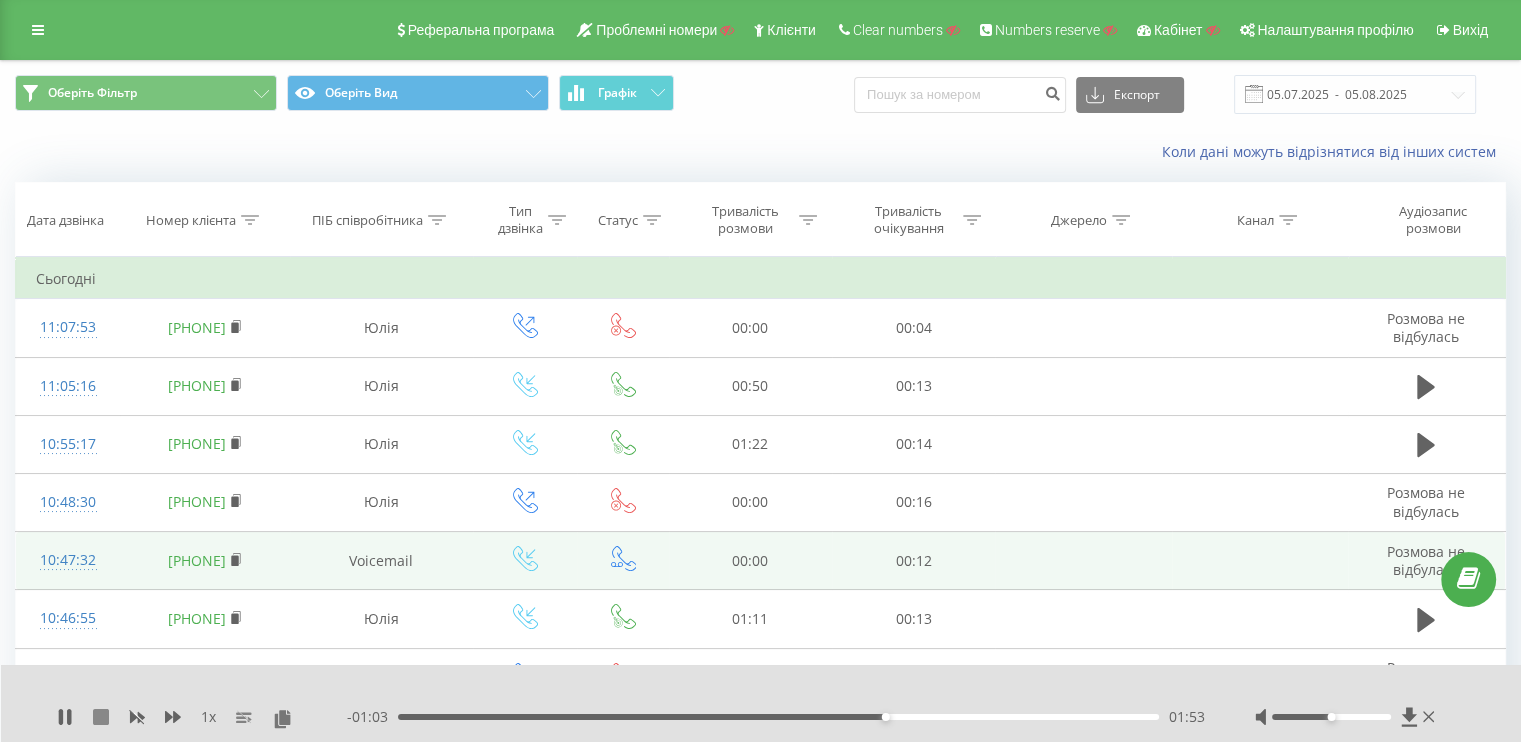 click 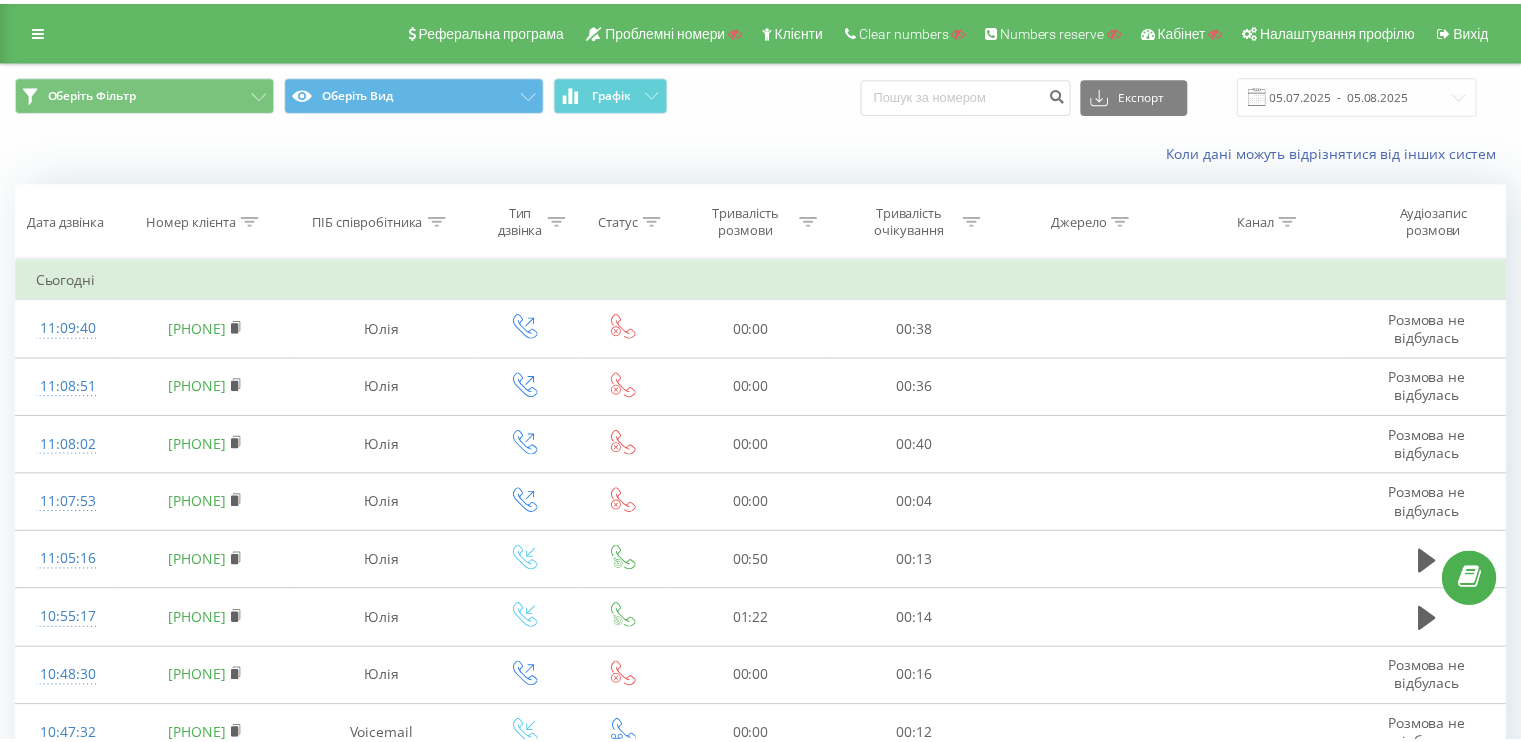 scroll, scrollTop: 0, scrollLeft: 0, axis: both 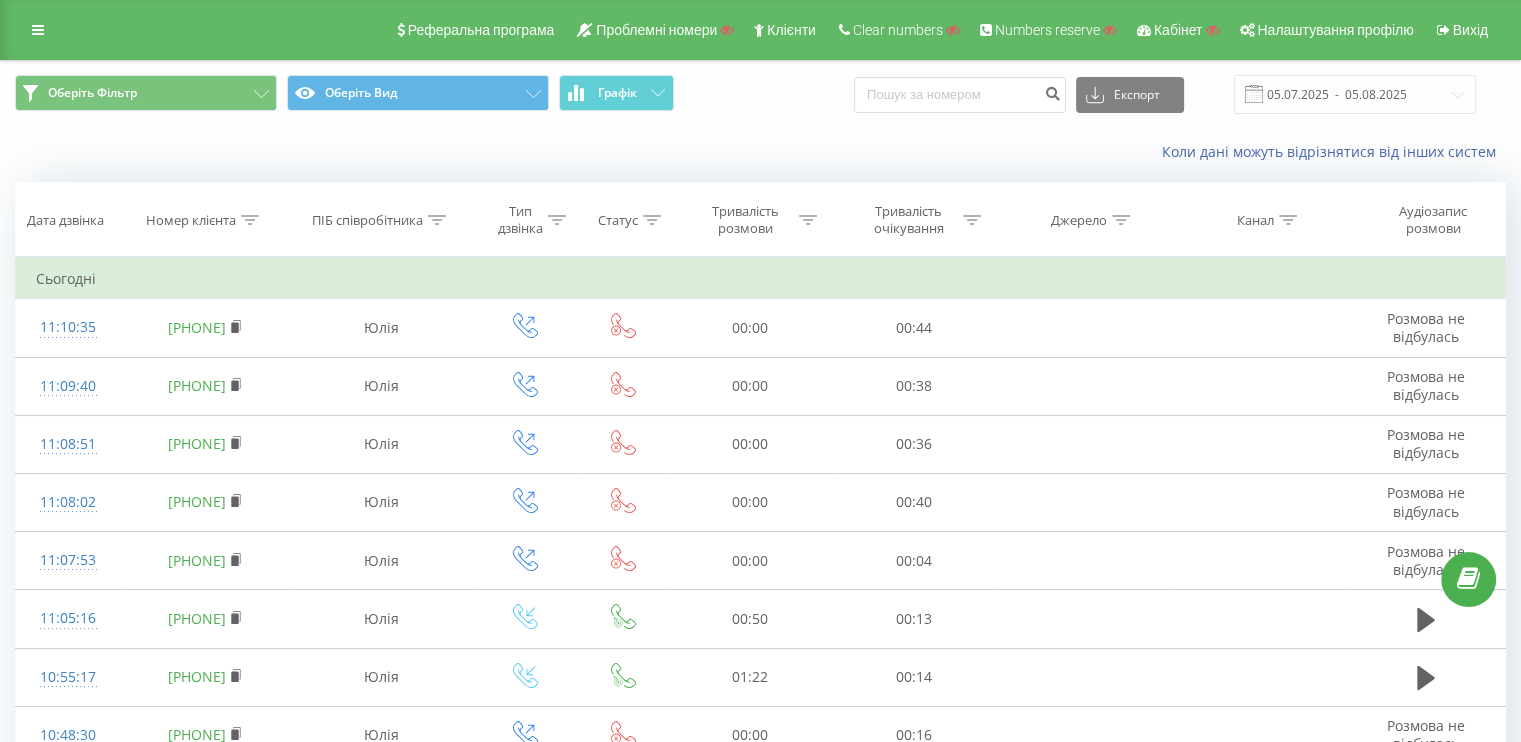 drag, startPoint x: 51, startPoint y: 19, endPoint x: 68, endPoint y: 37, distance: 24.758837 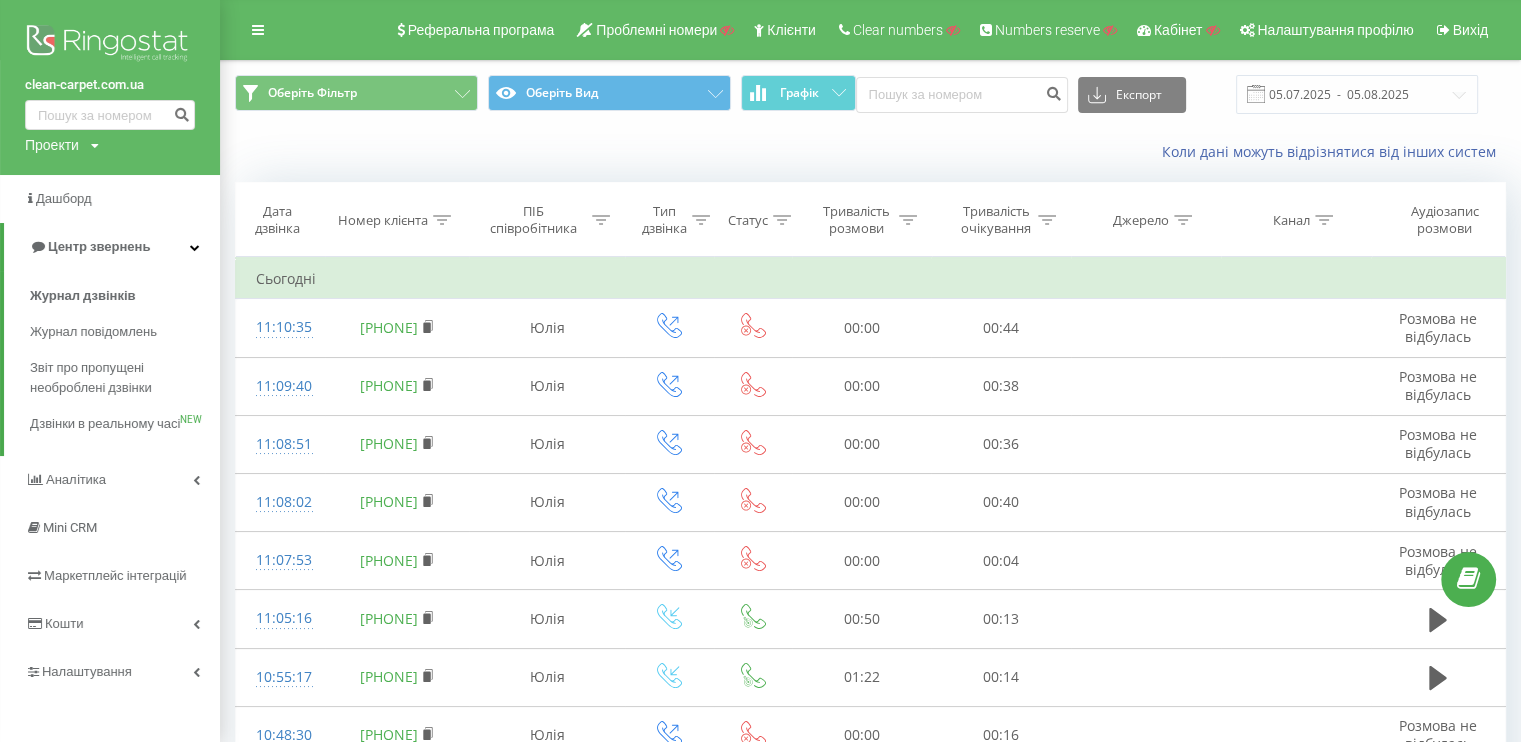 drag, startPoint x: 86, startPoint y: 42, endPoint x: 160, endPoint y: 4, distance: 83.18654 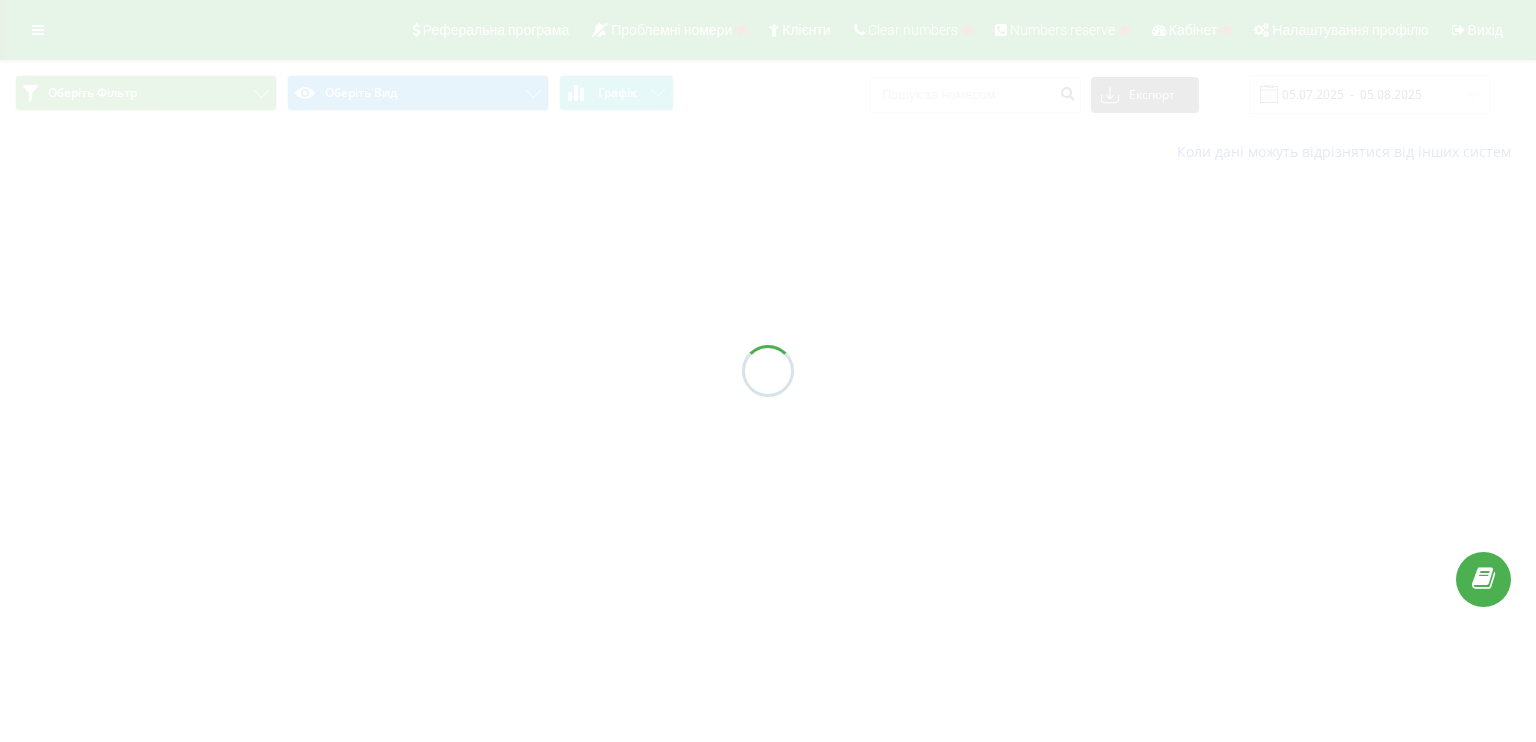 scroll, scrollTop: 0, scrollLeft: 0, axis: both 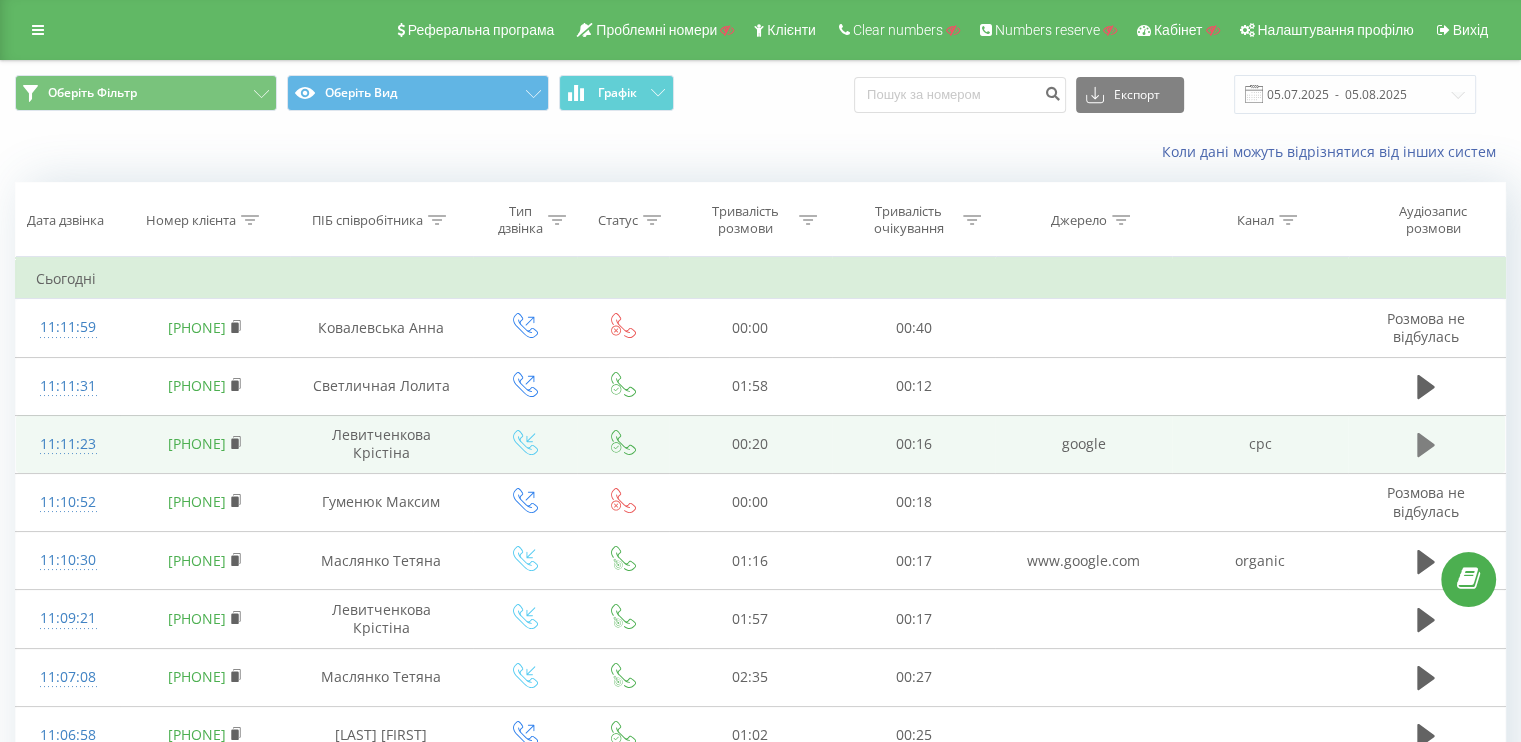 click 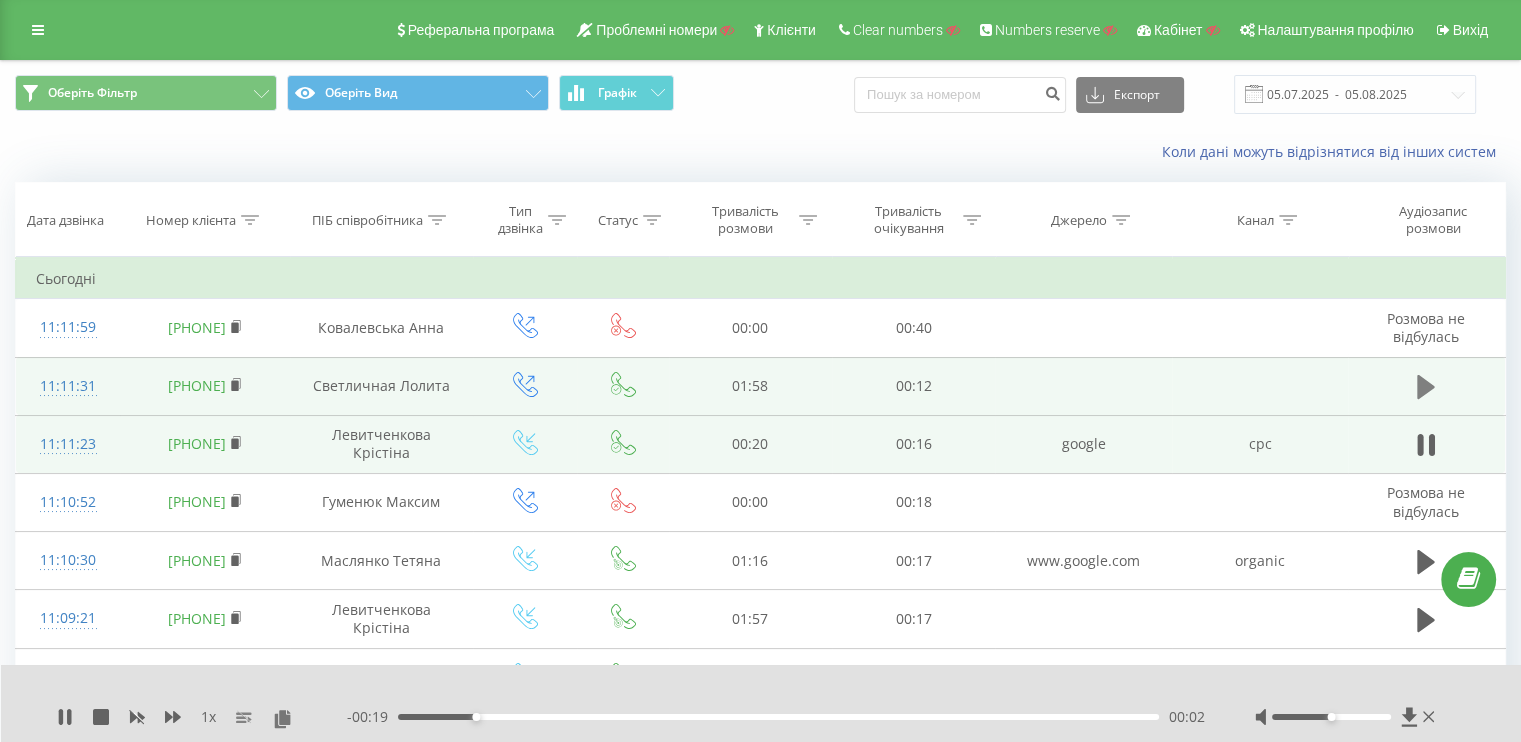 click 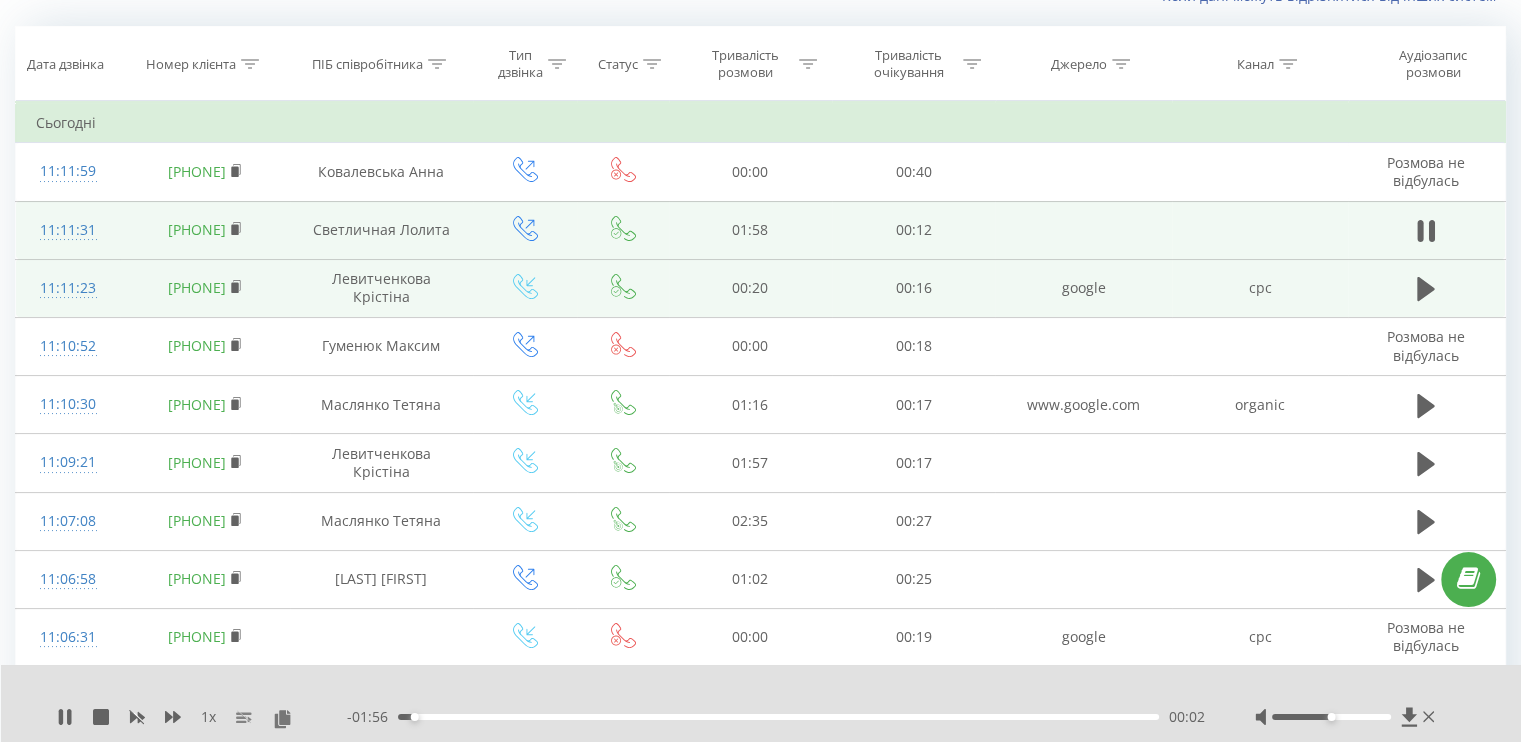 scroll, scrollTop: 0, scrollLeft: 0, axis: both 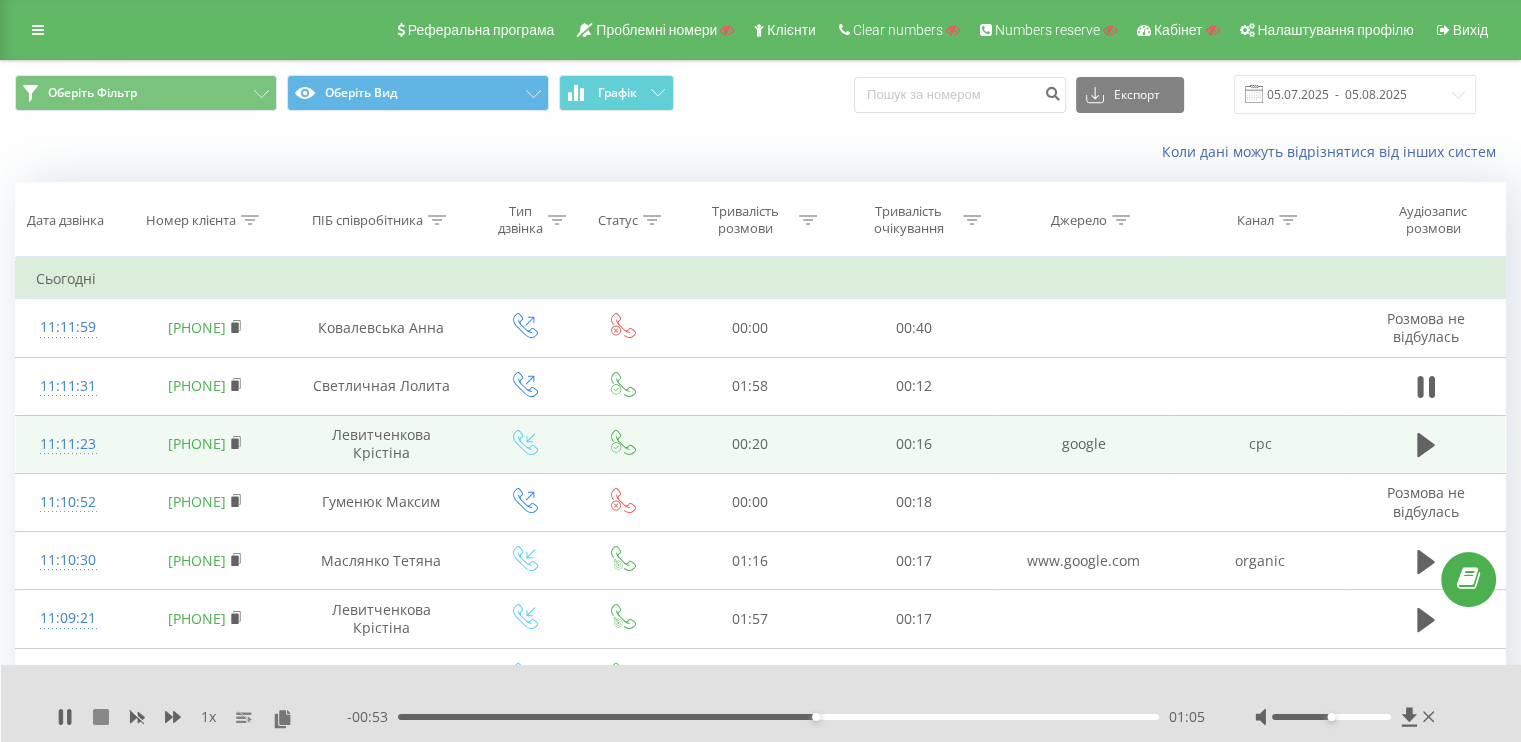 click 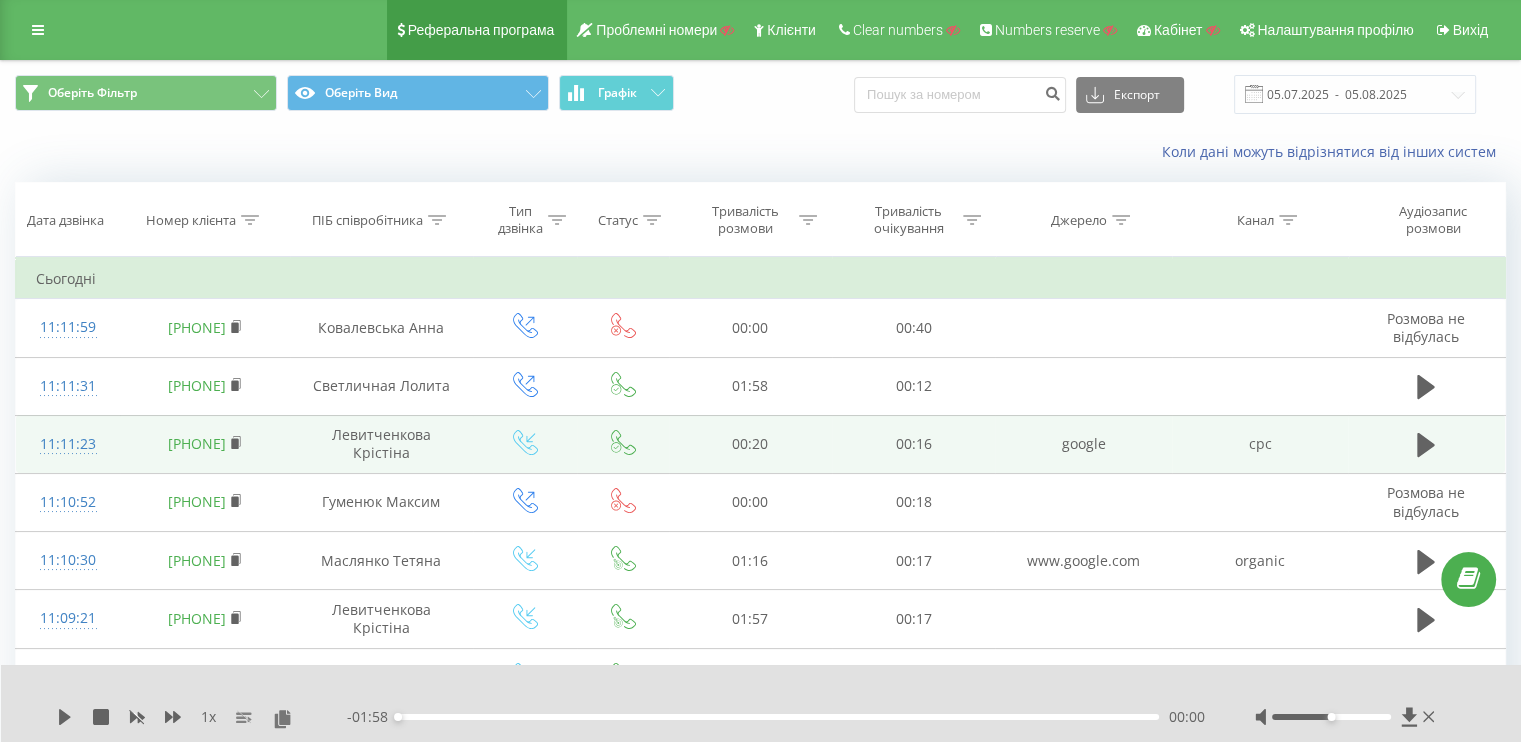 type 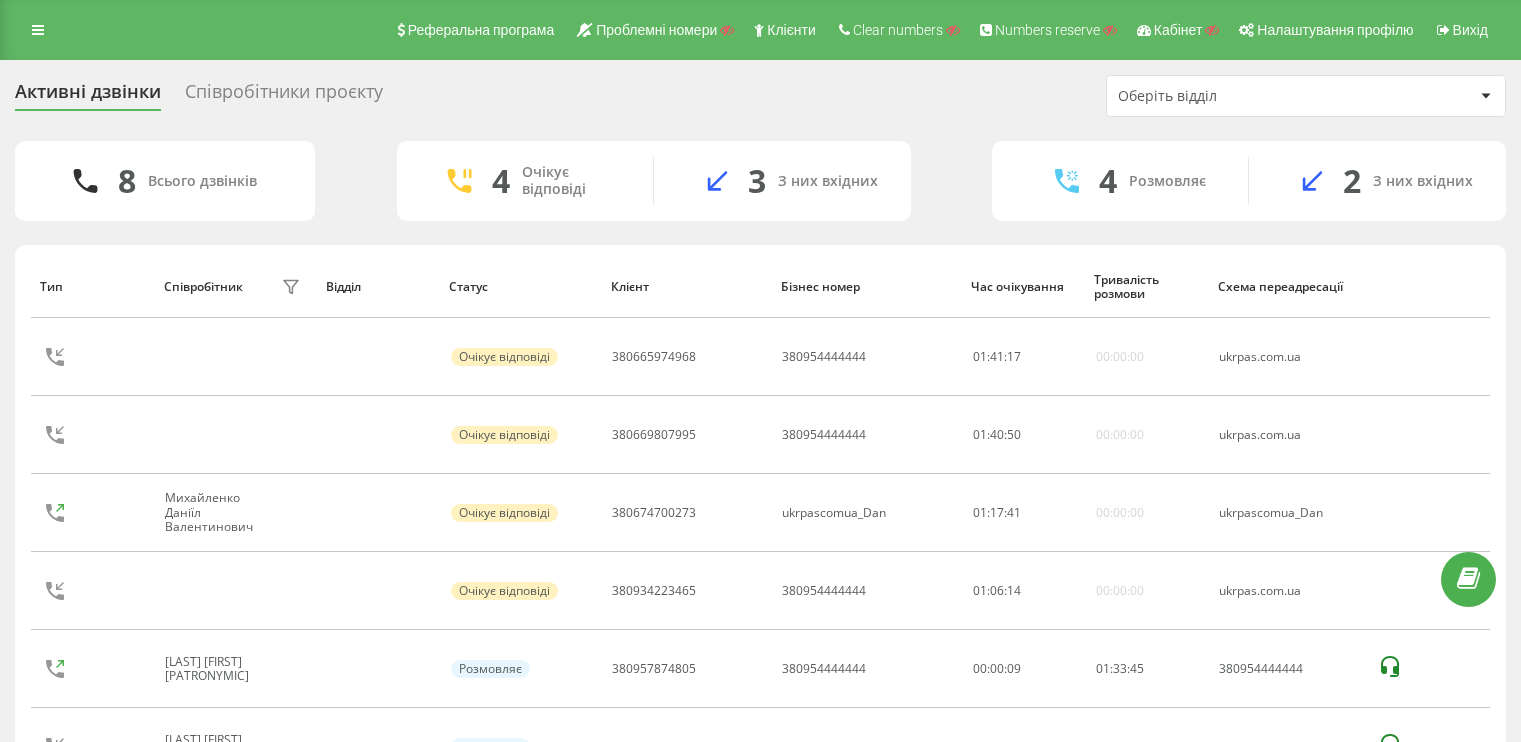 scroll, scrollTop: 0, scrollLeft: 0, axis: both 